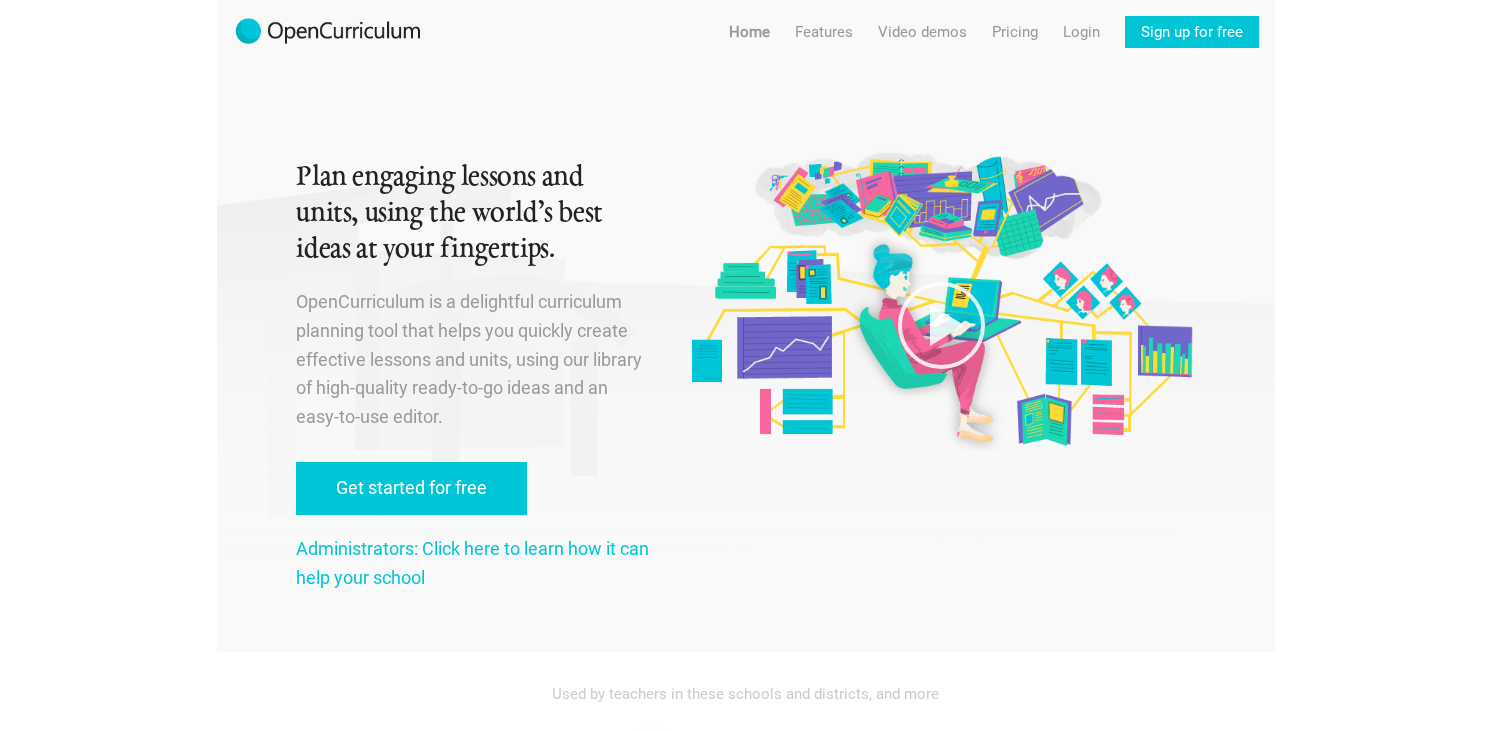 scroll, scrollTop: 0, scrollLeft: 0, axis: both 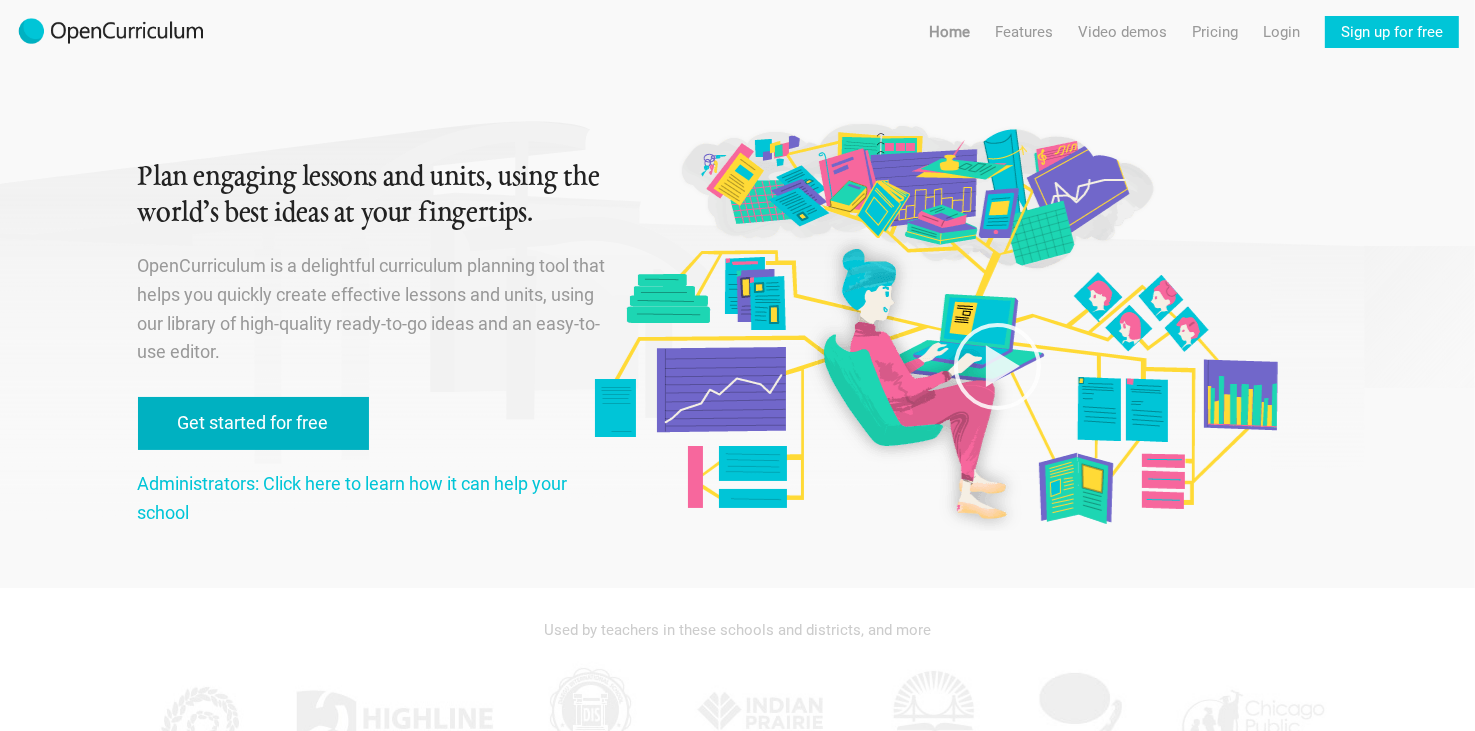 click on "Get started for free" at bounding box center [253, 423] 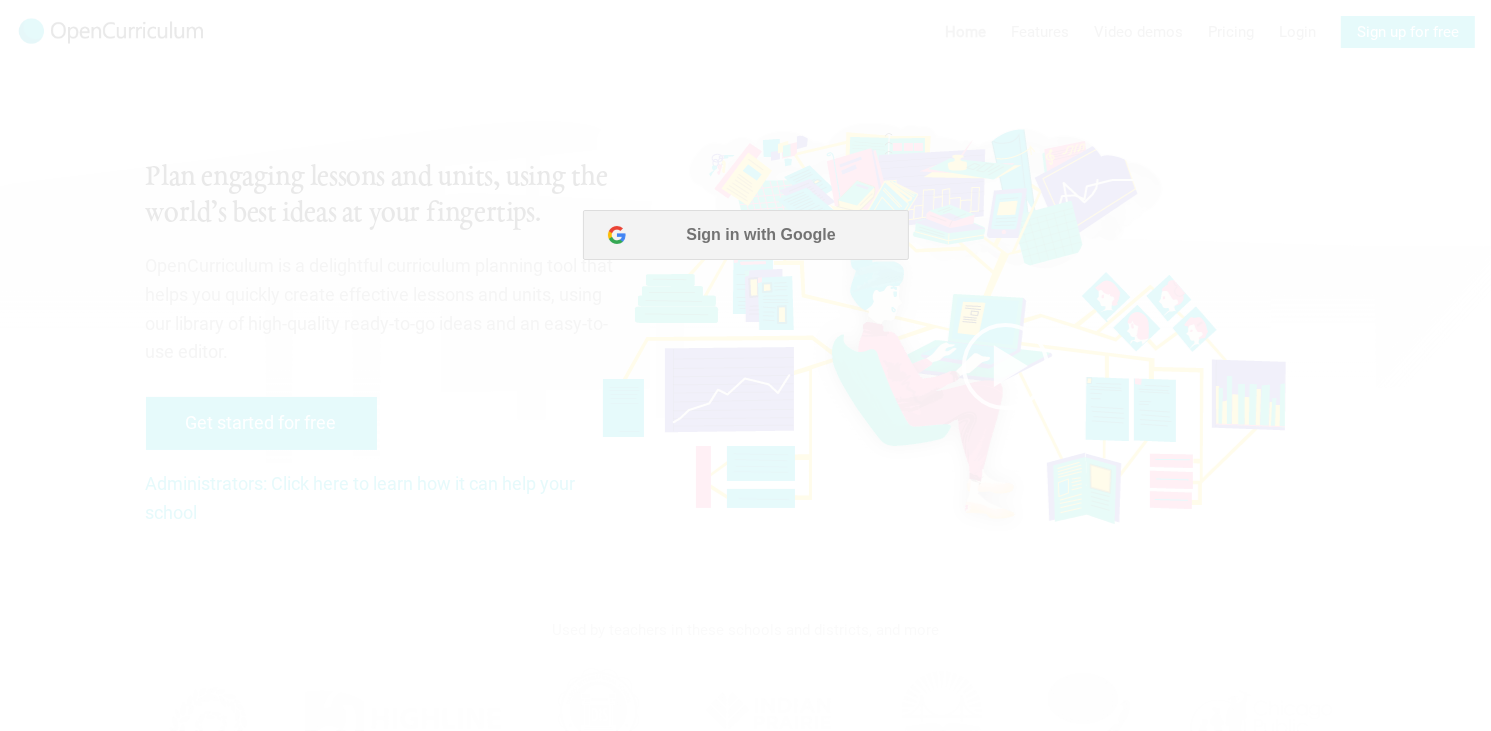 scroll, scrollTop: 0, scrollLeft: 0, axis: both 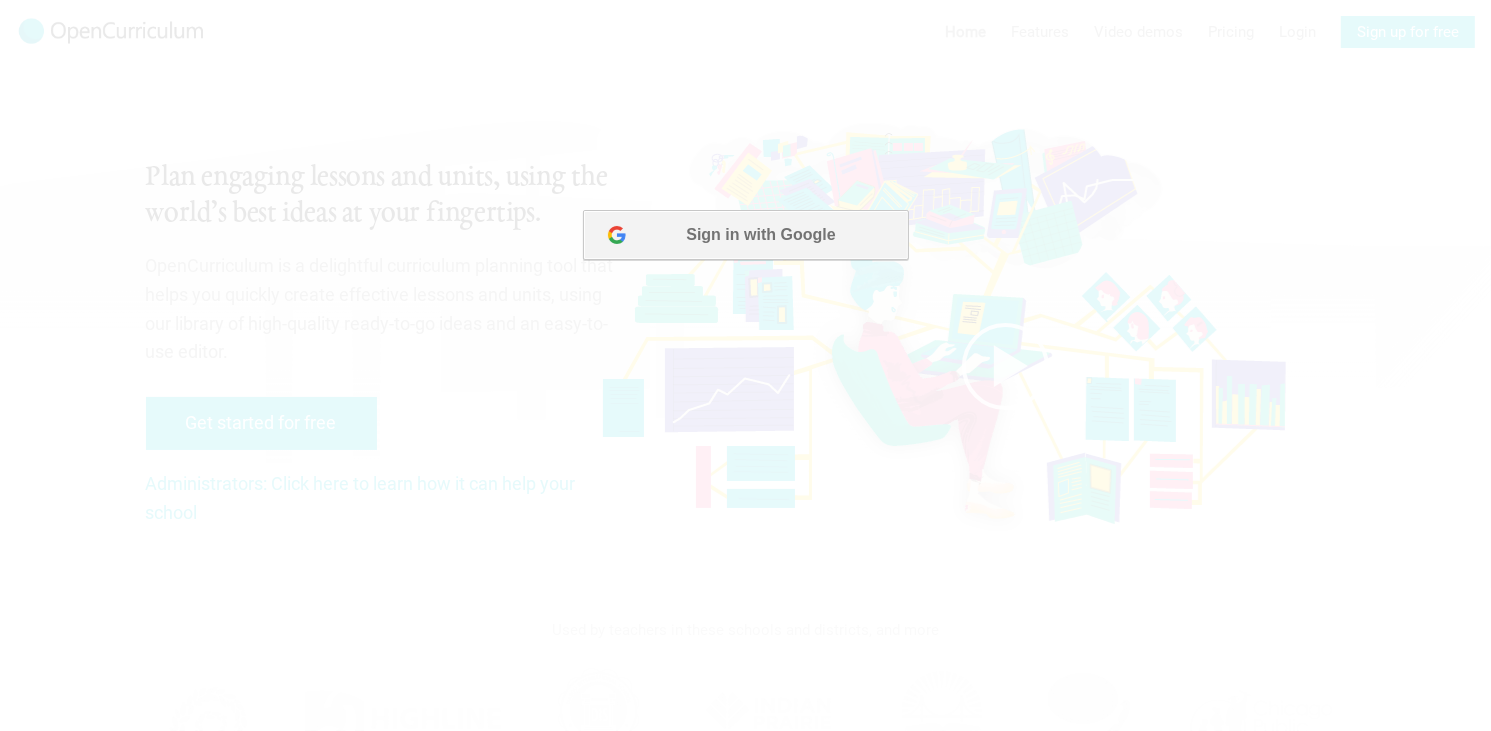 click on "Sign in with Google" at bounding box center (744, 234) 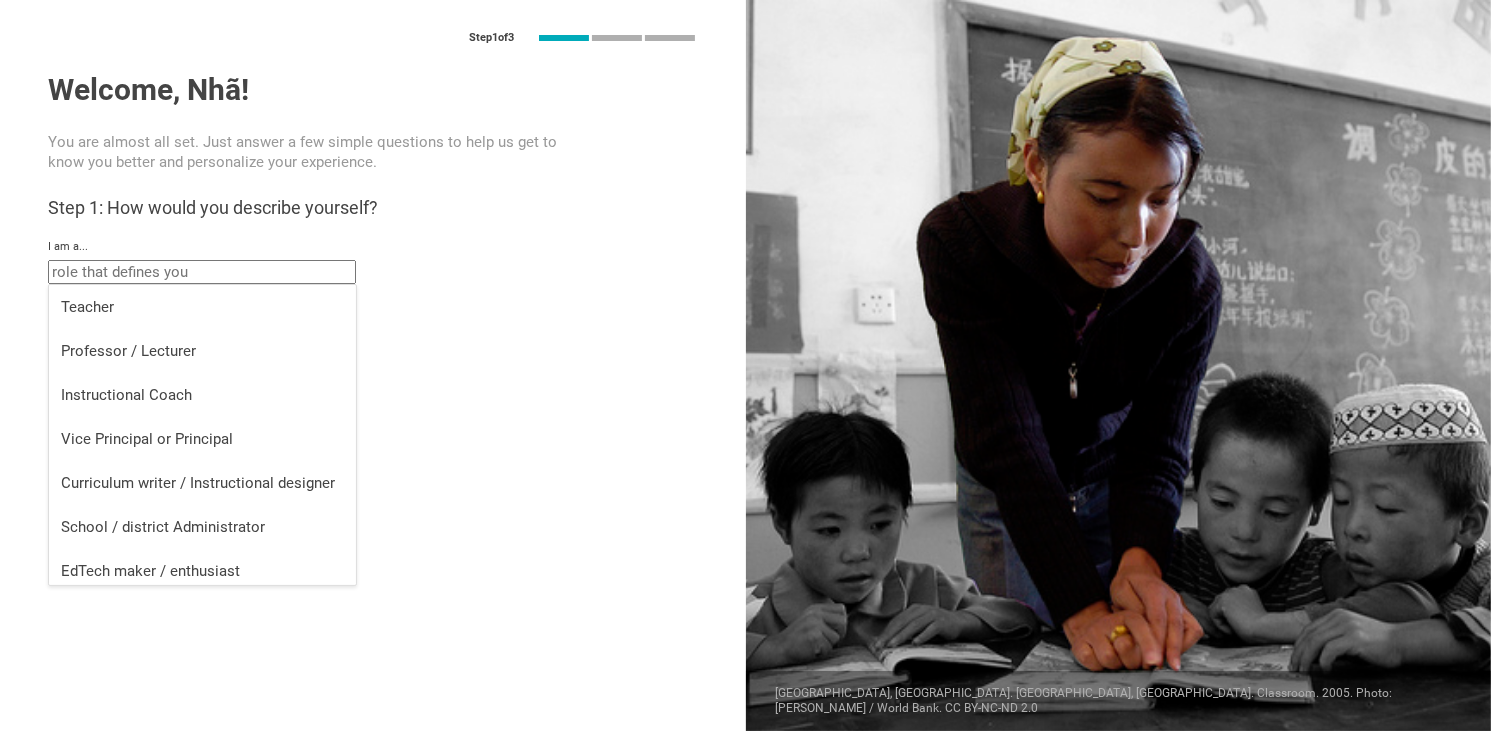 click at bounding box center [202, 272] 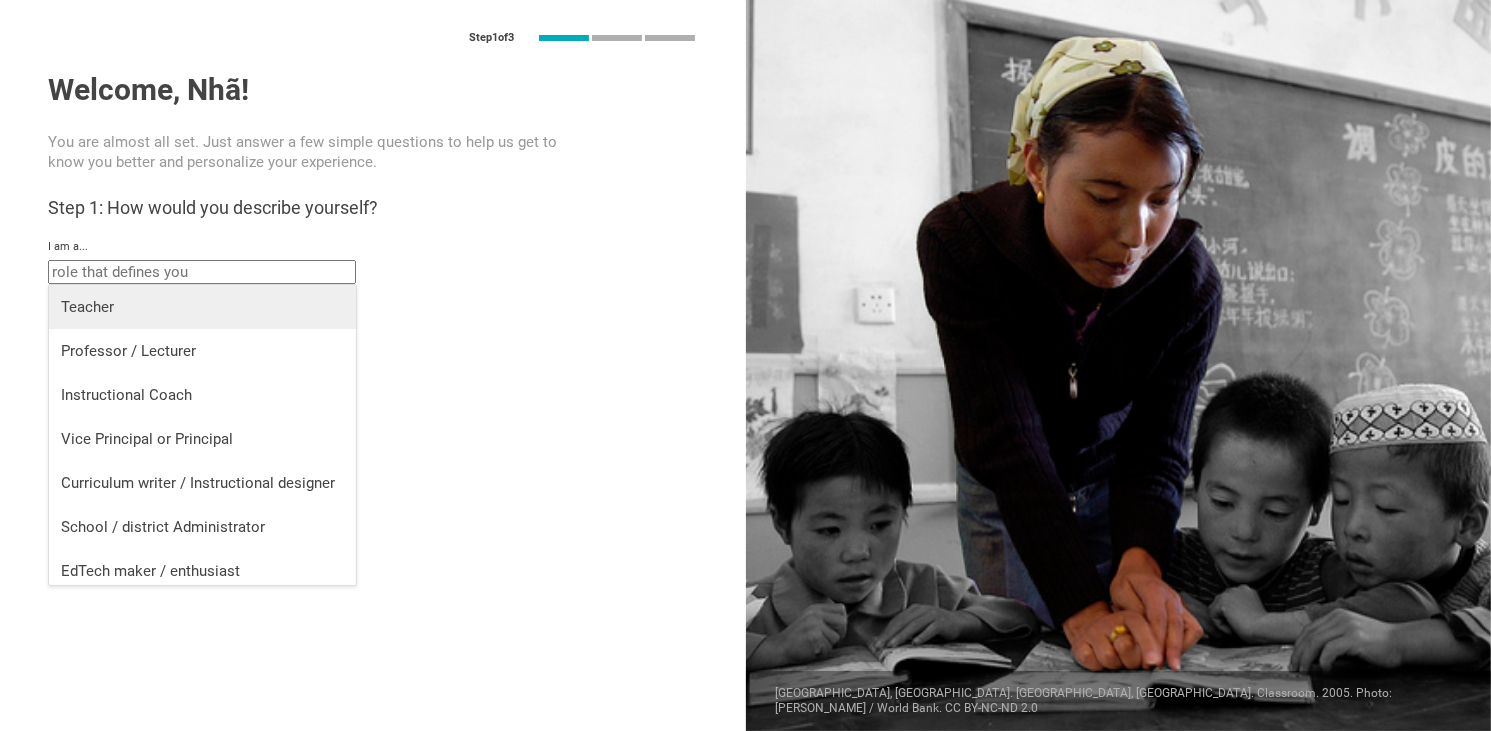 click on "Teacher" at bounding box center (202, 307) 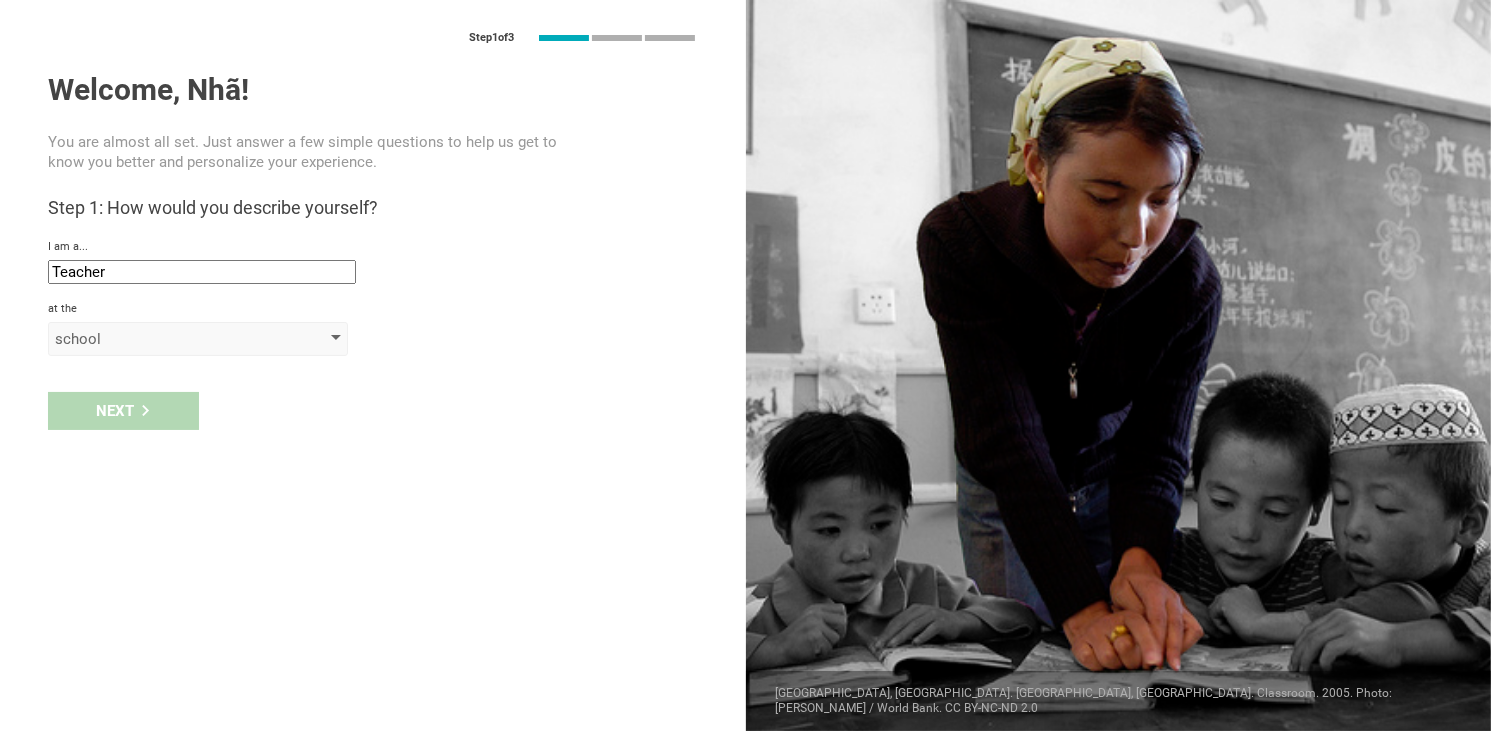 click on "school" at bounding box center [169, 339] 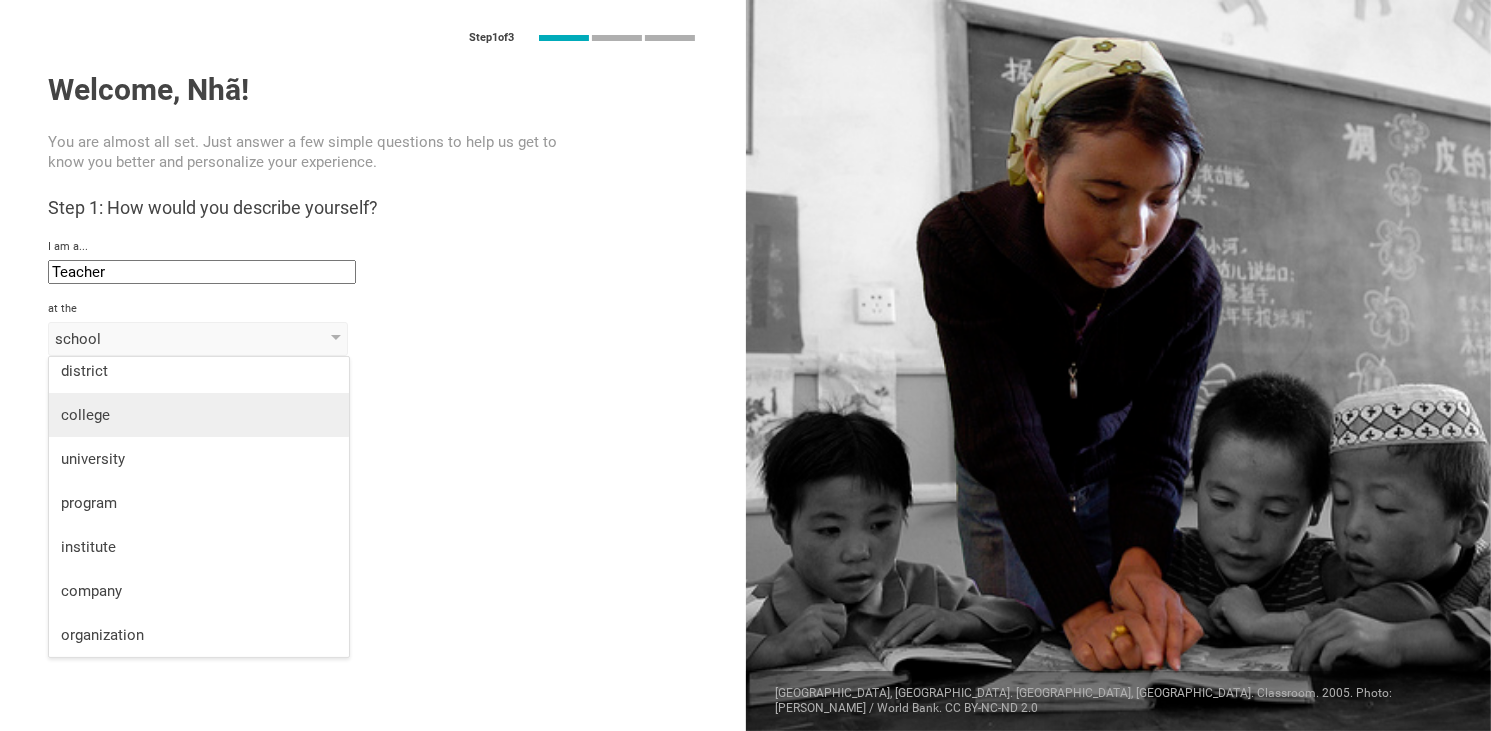 scroll, scrollTop: 0, scrollLeft: 0, axis: both 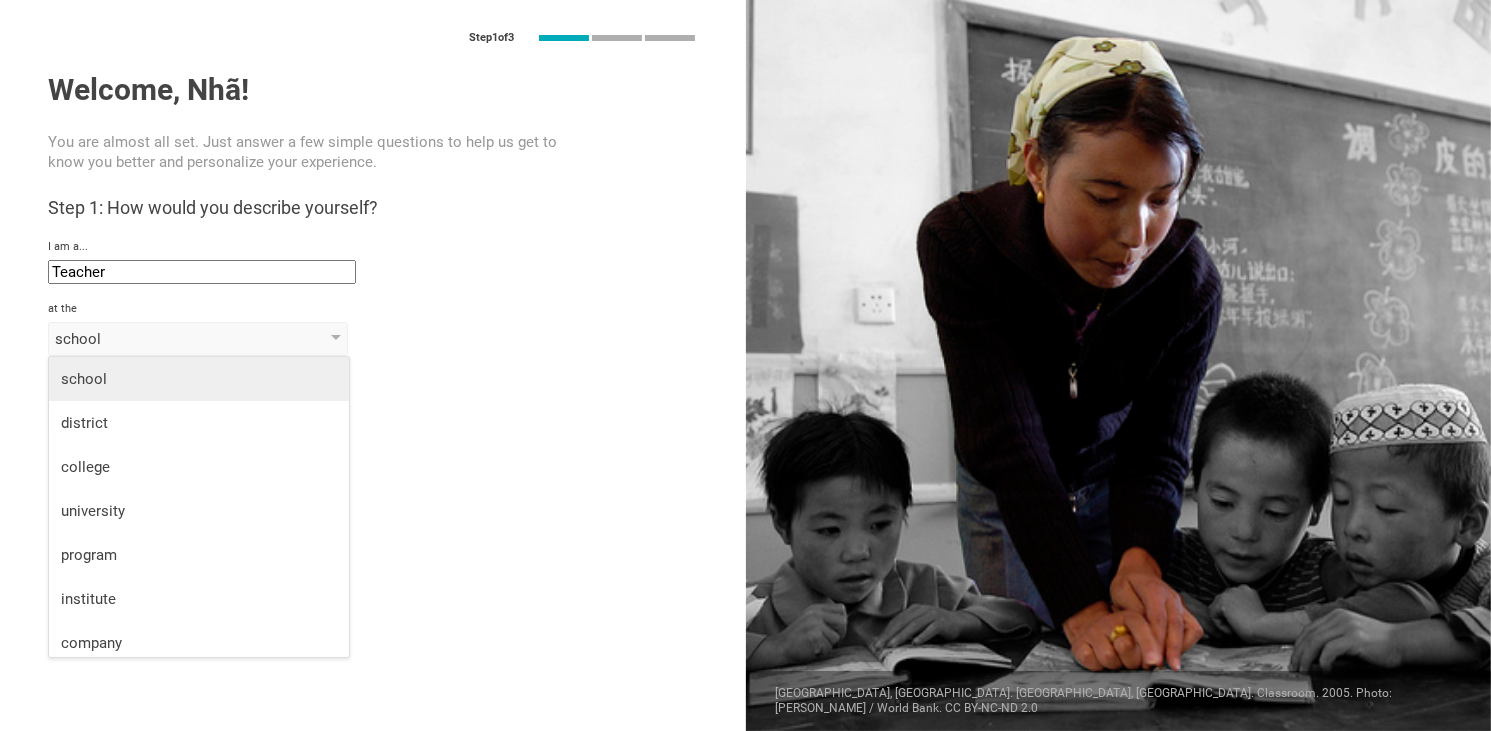 click on "school" at bounding box center (199, 379) 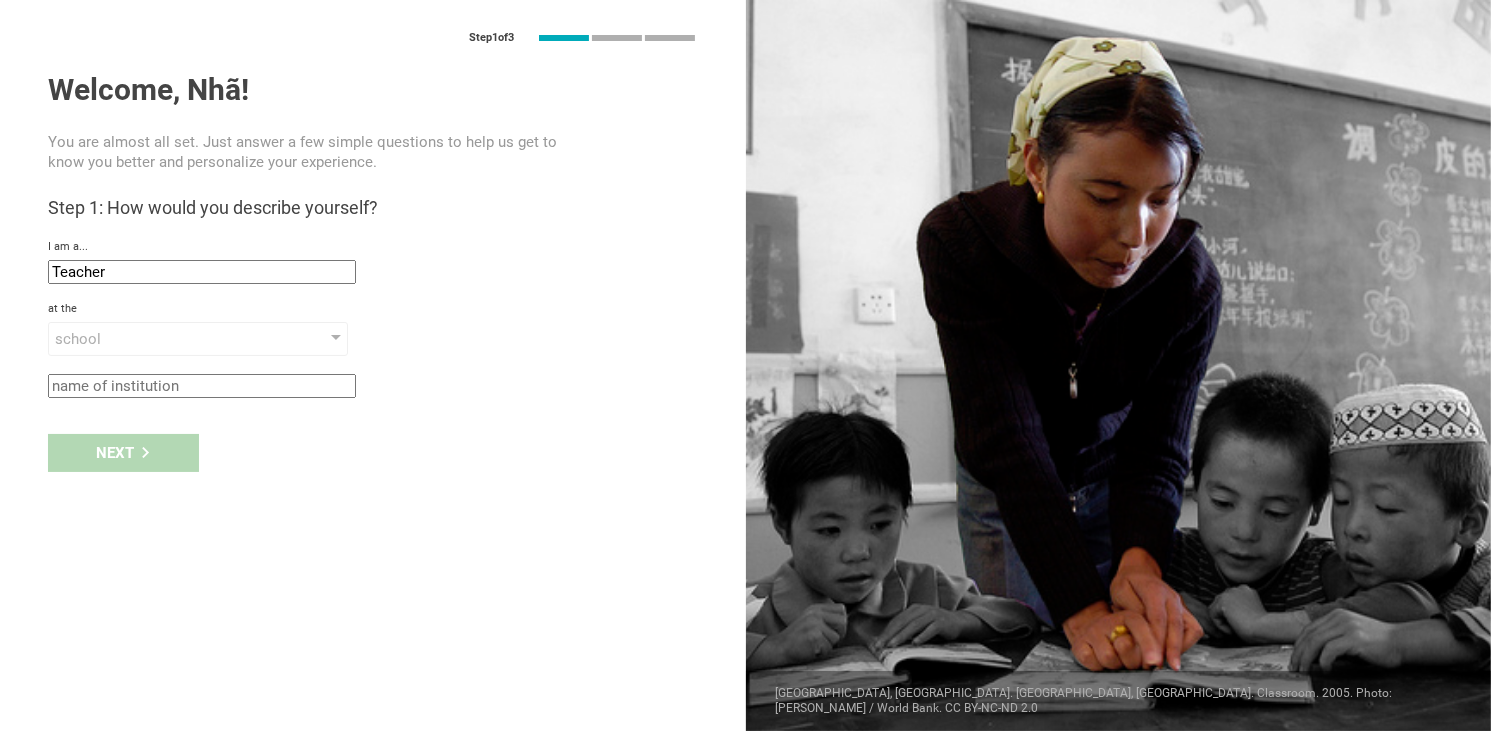 click 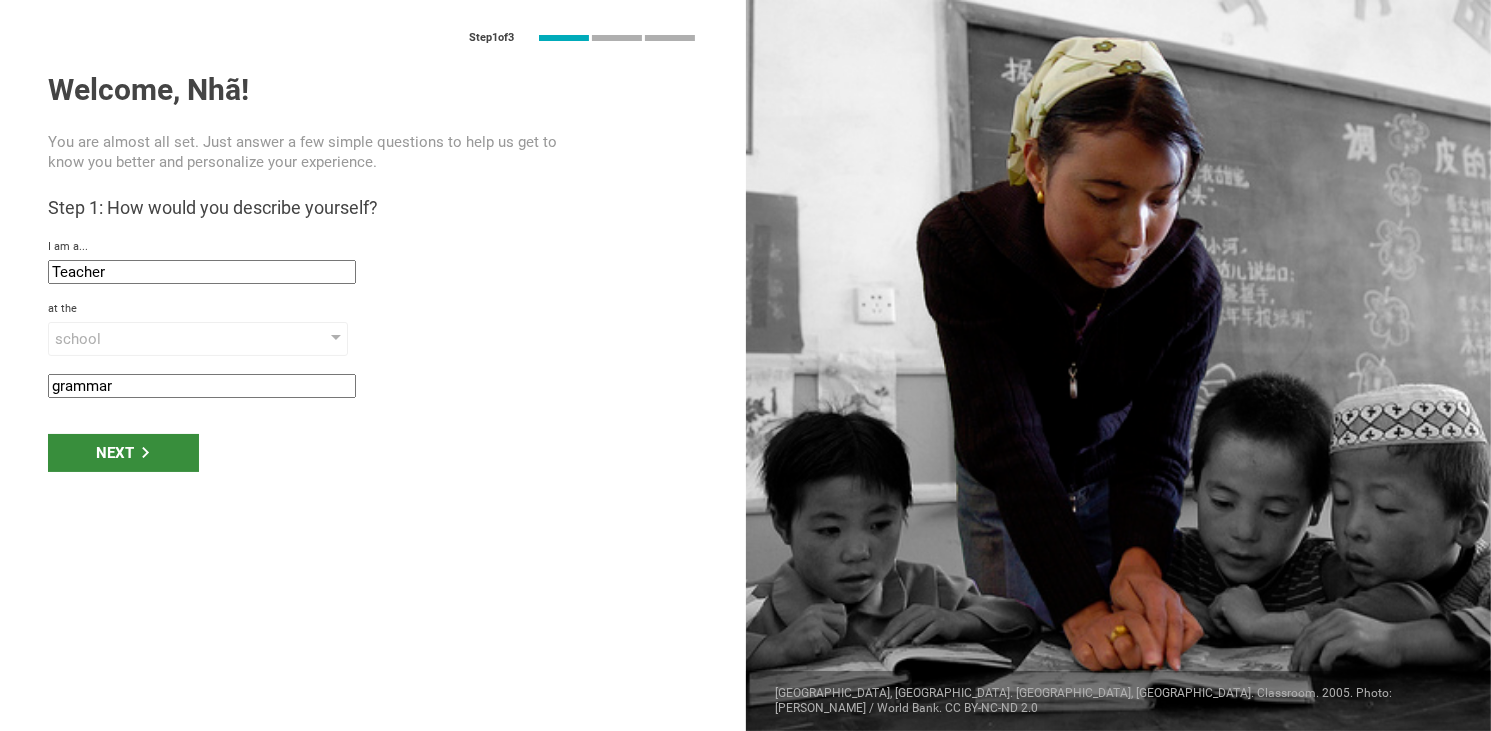 type on "grammar" 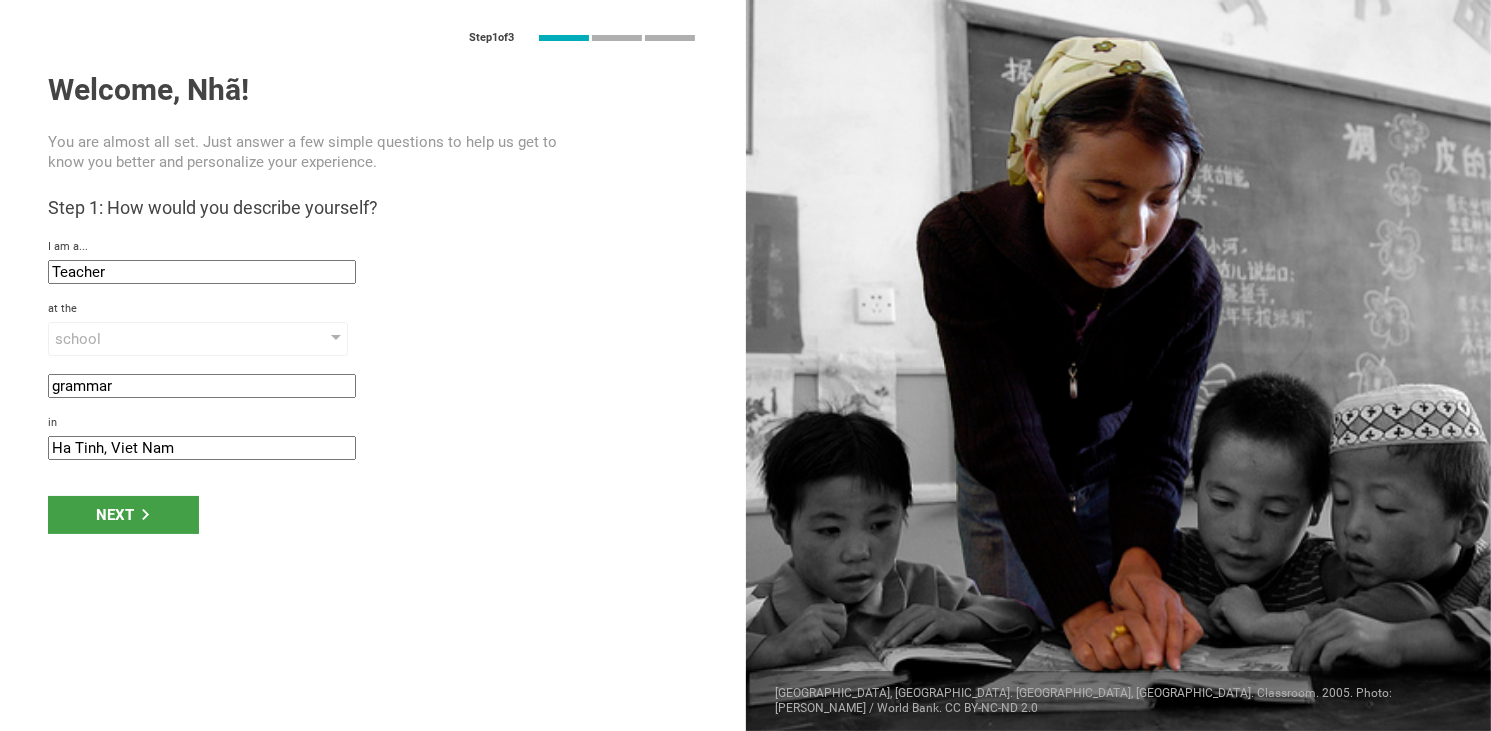 click on "Ha Tinh, Viet Nam" 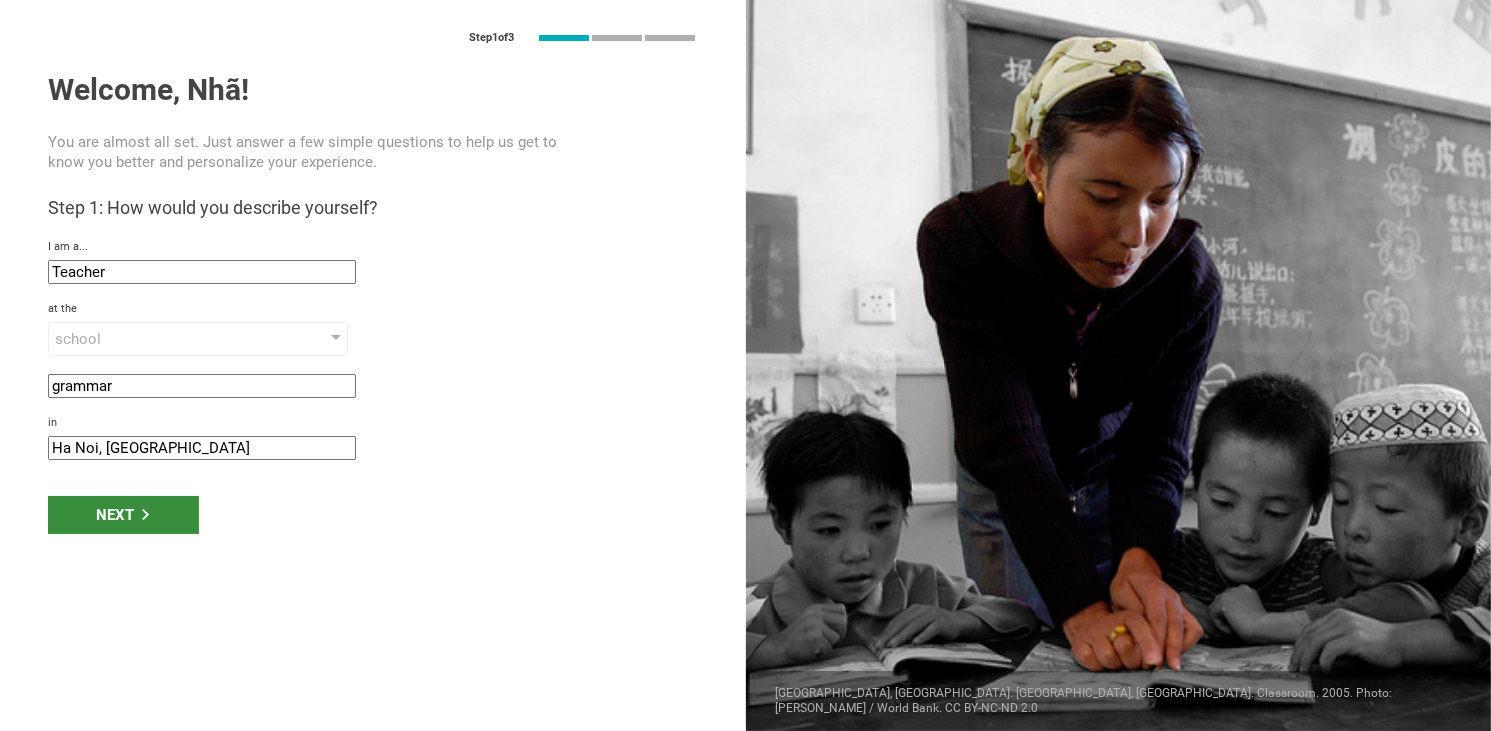 type on "Ha Noi, Viet Nam" 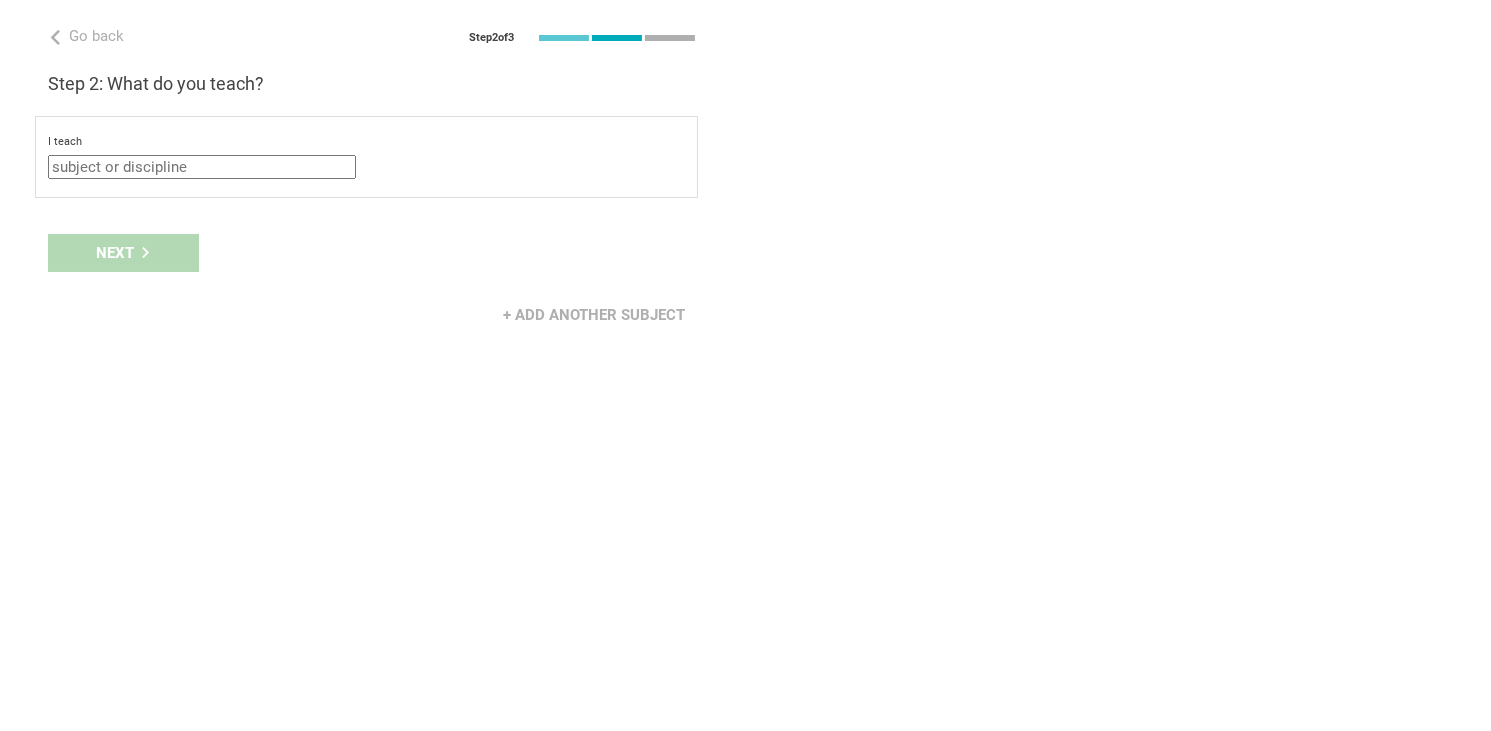 click at bounding box center (202, 167) 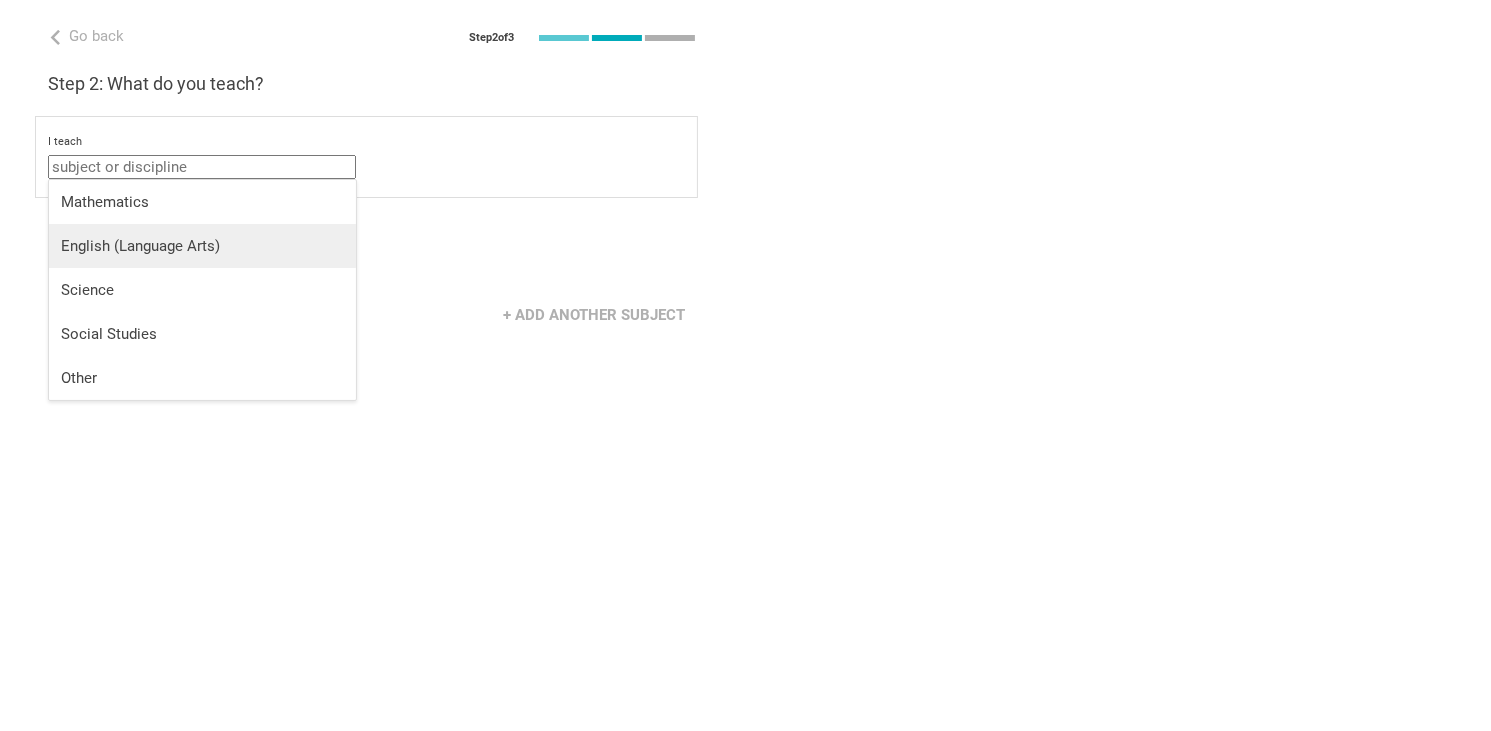 click on "English (Language Arts)" at bounding box center [202, 246] 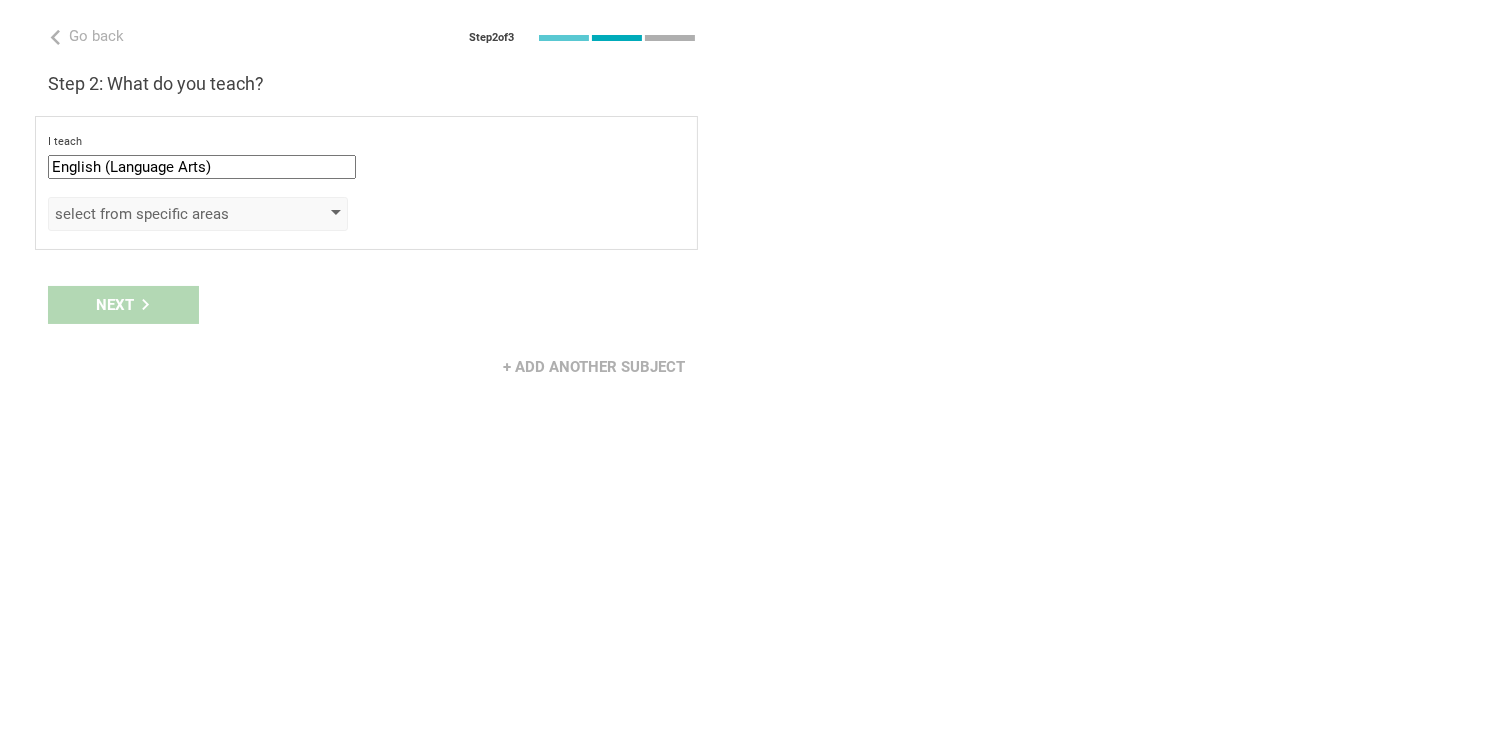 click on "select from specific areas" at bounding box center [169, 214] 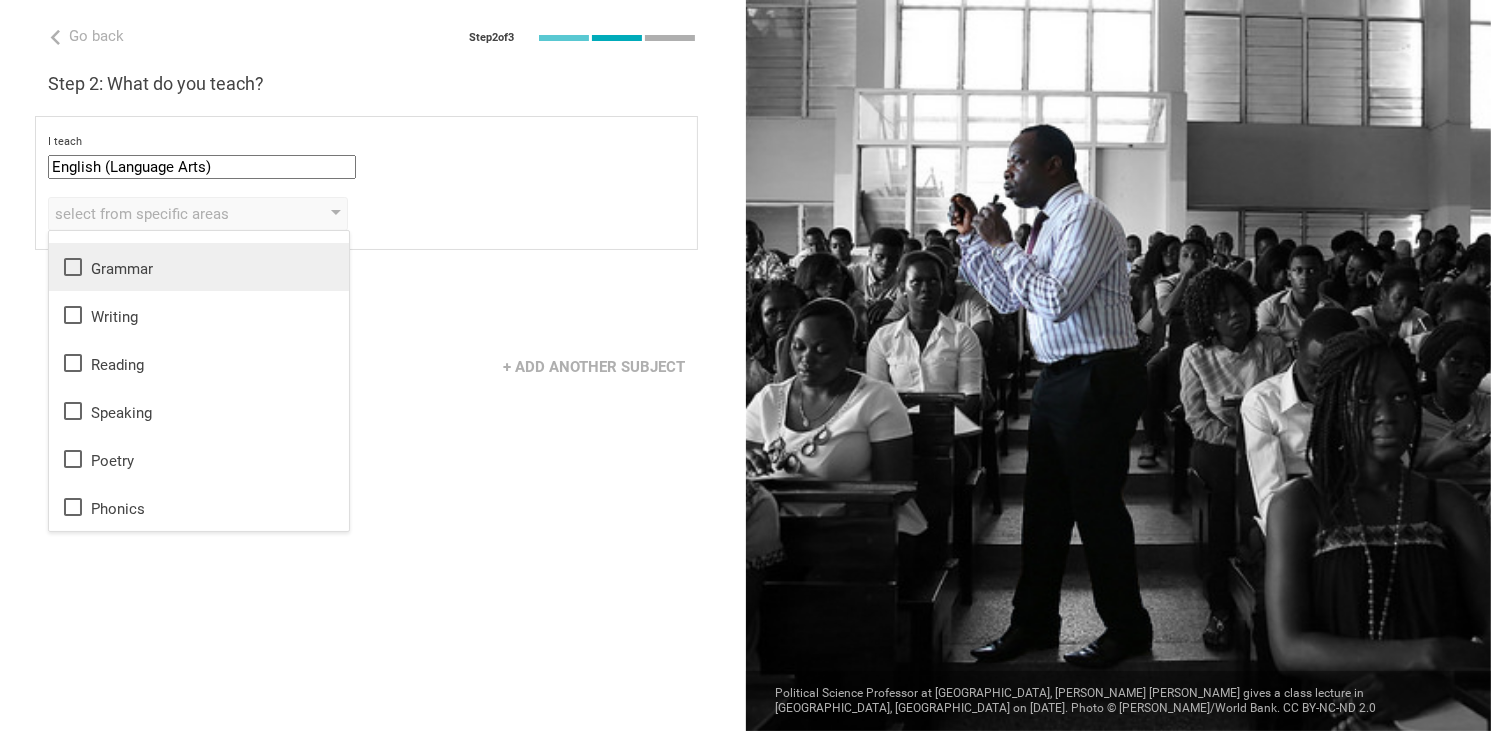 scroll, scrollTop: 0, scrollLeft: 0, axis: both 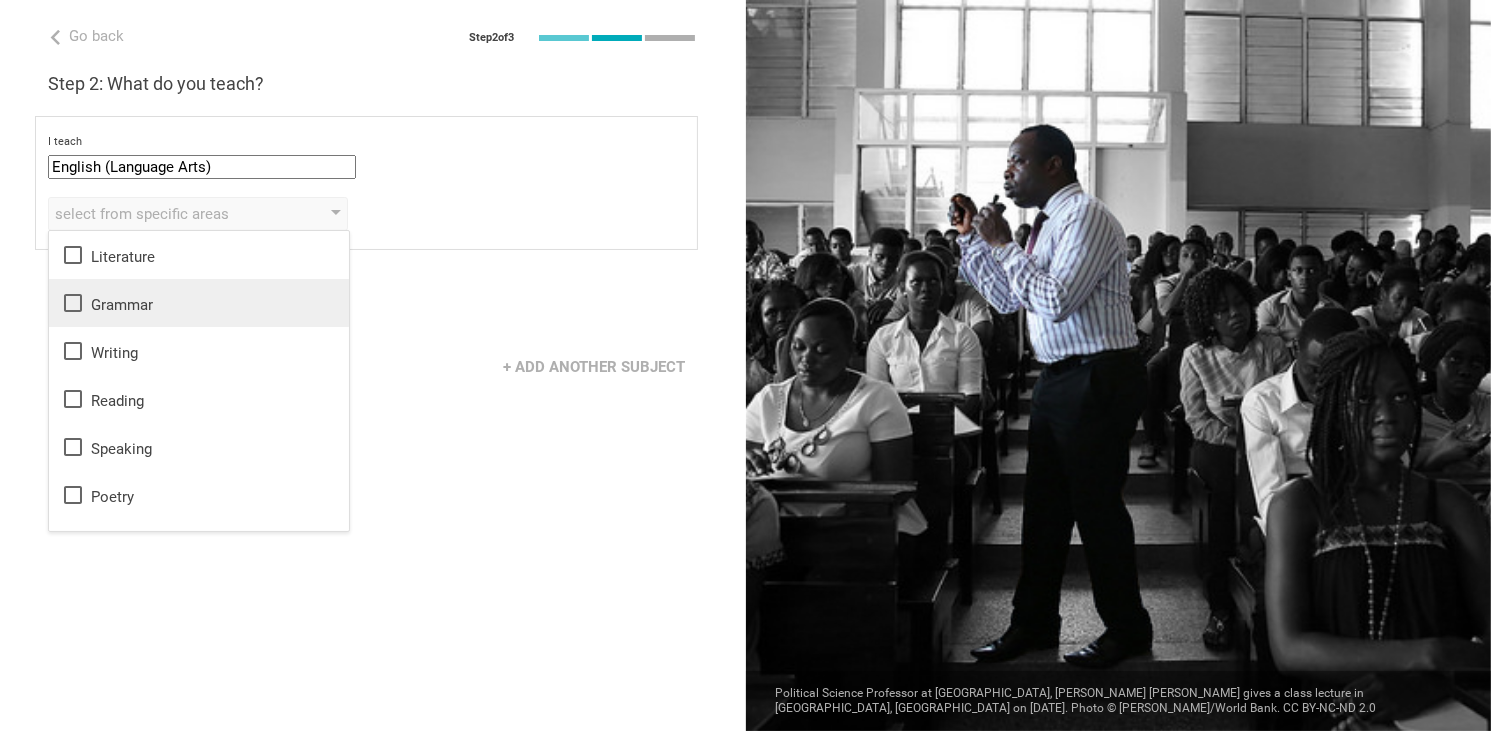 click on "Grammar" at bounding box center (199, 303) 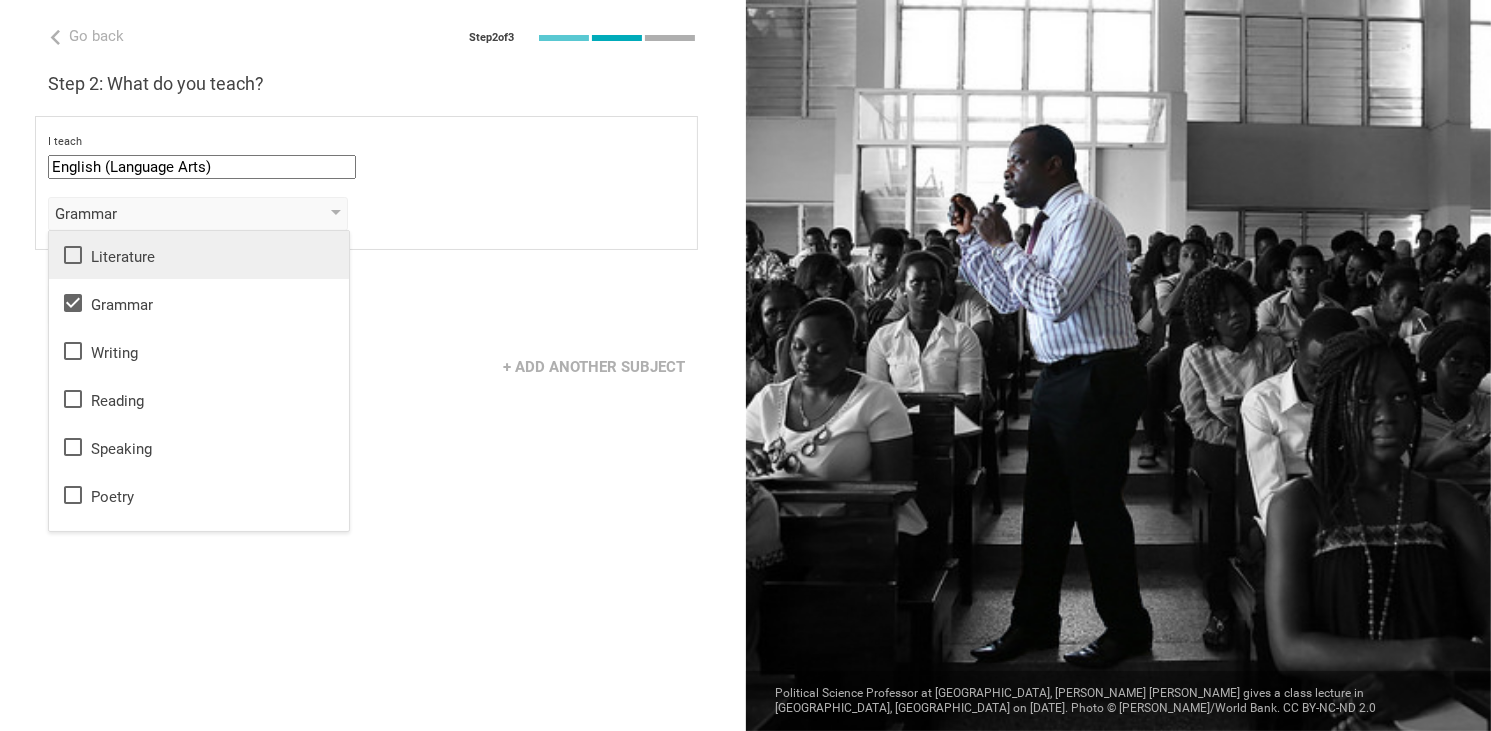 click on "Literature" at bounding box center (199, 255) 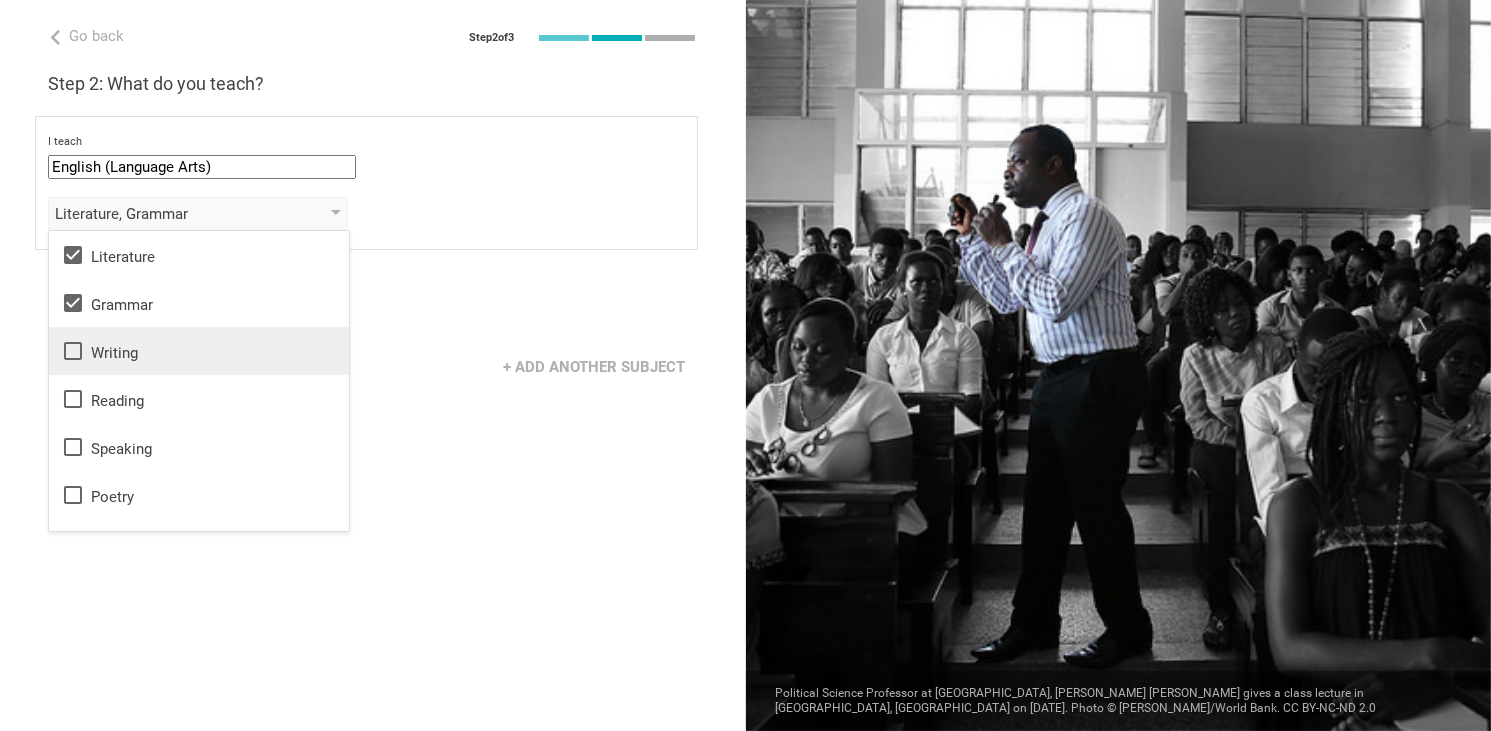 click on "Writing" at bounding box center (199, 351) 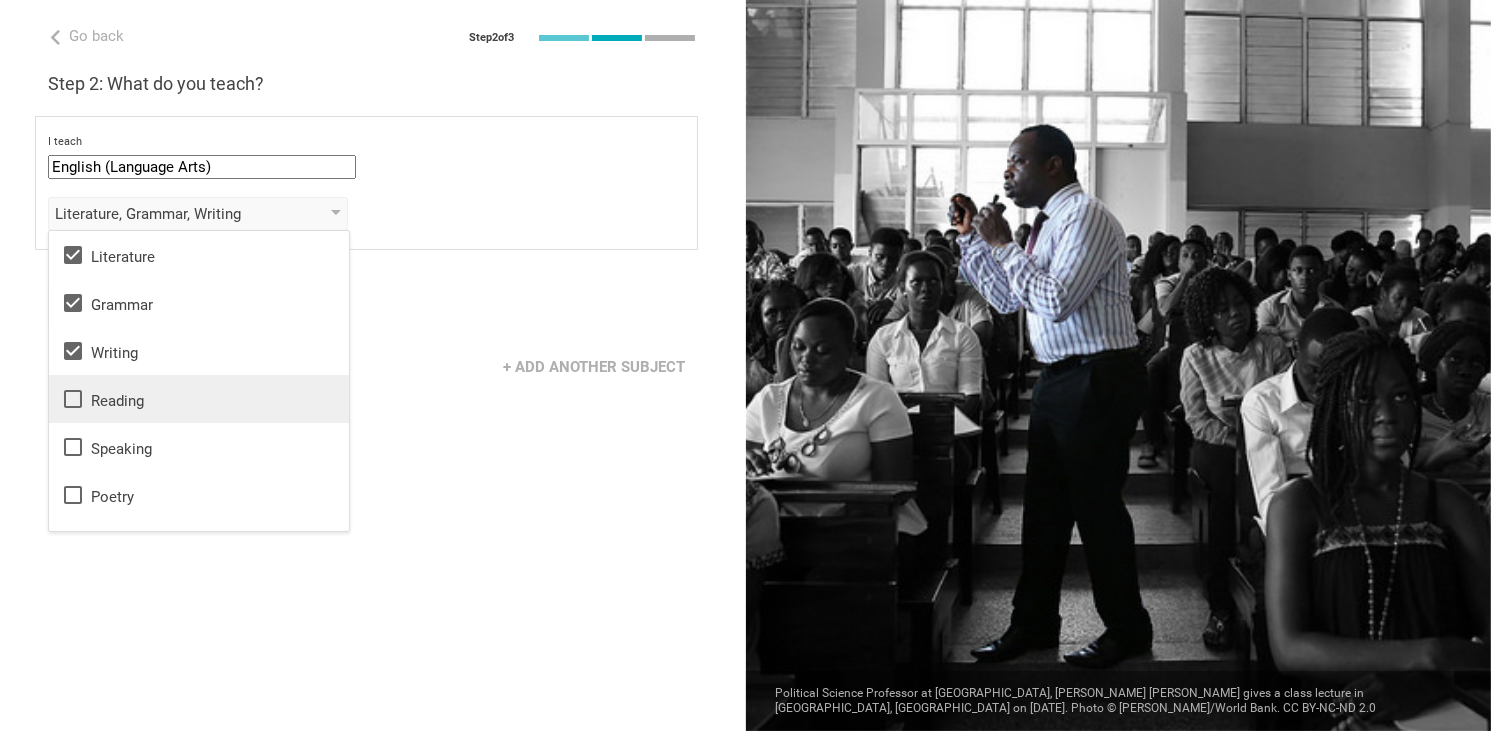 click on "Reading" at bounding box center (199, 399) 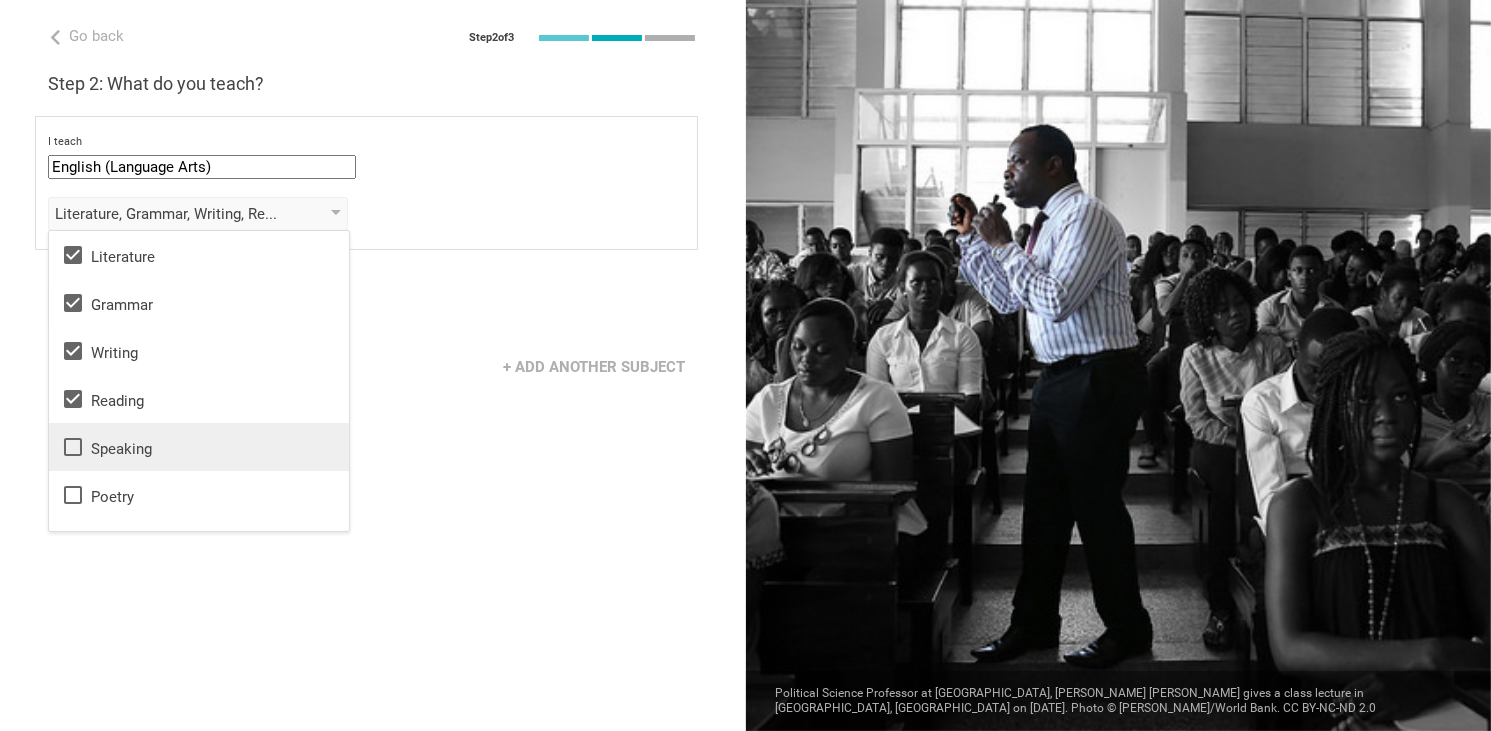 click on "Speaking" at bounding box center [199, 447] 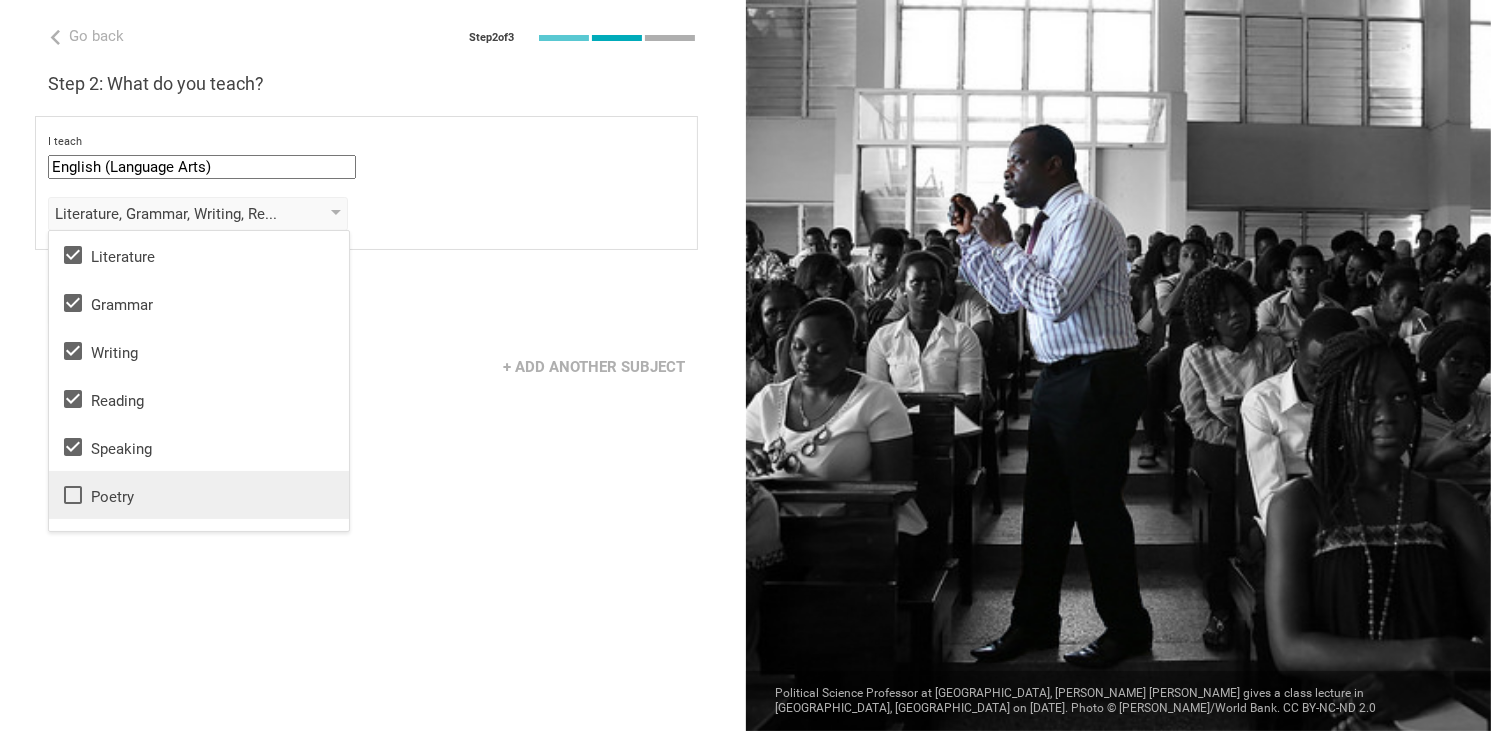 scroll, scrollTop: 36, scrollLeft: 0, axis: vertical 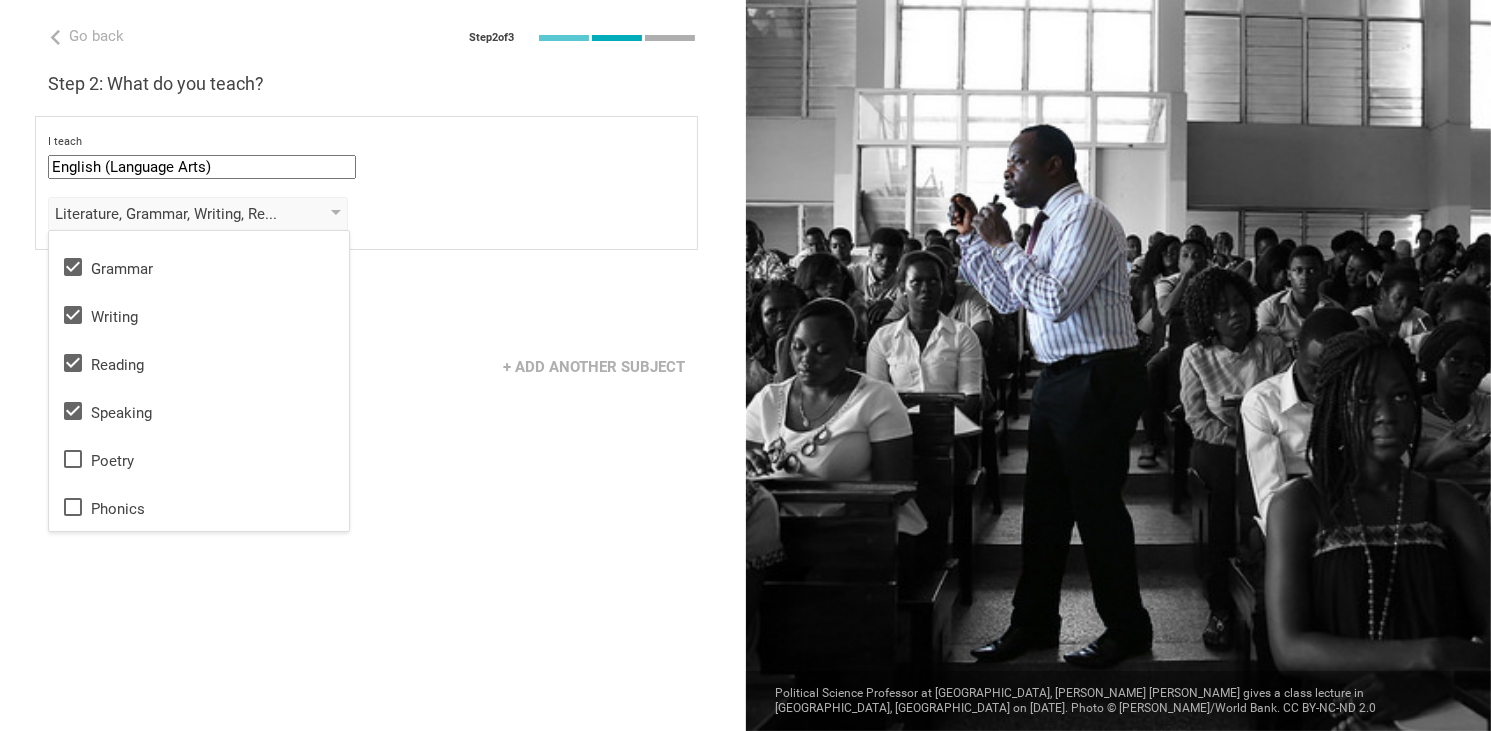 click on "+ Add another subject" at bounding box center [373, 367] 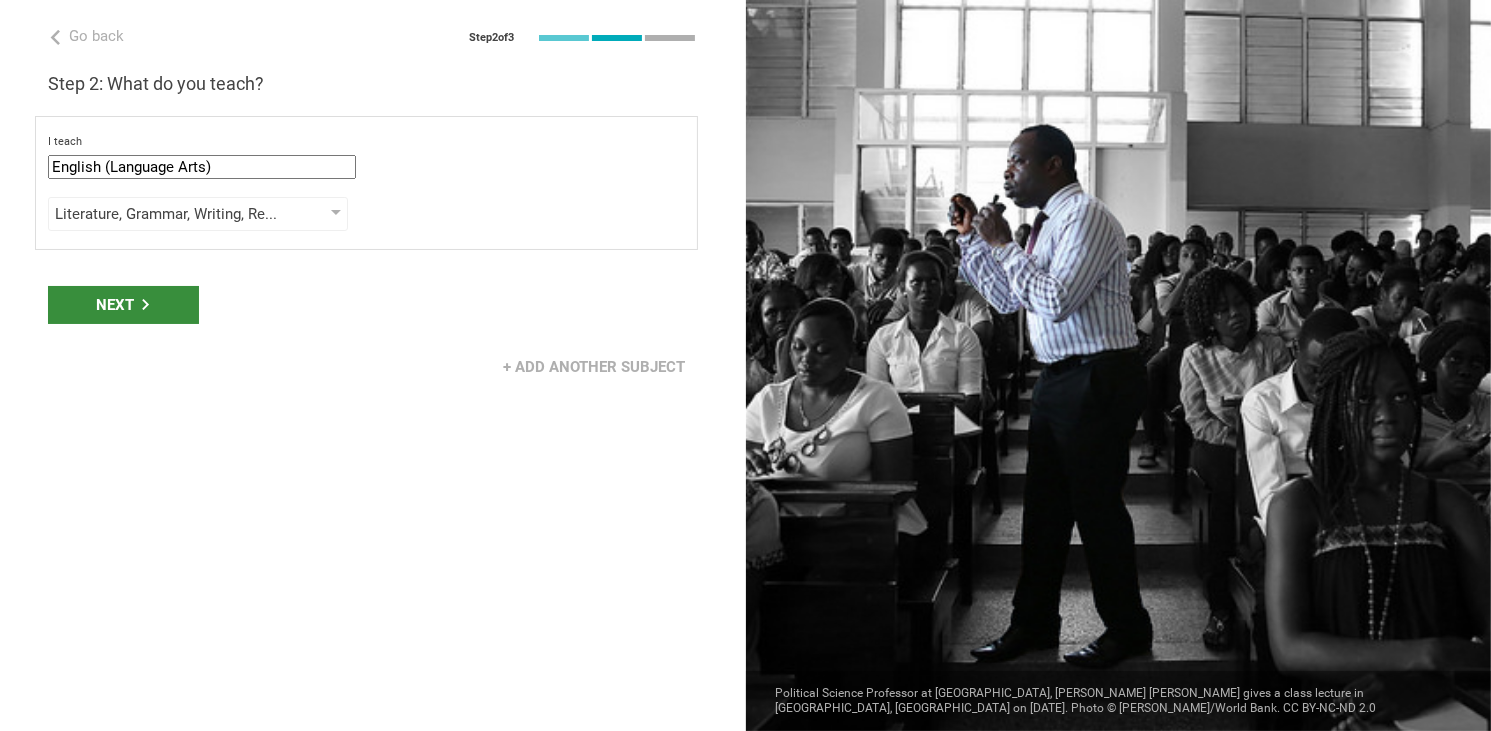 click on "Next" at bounding box center (123, 305) 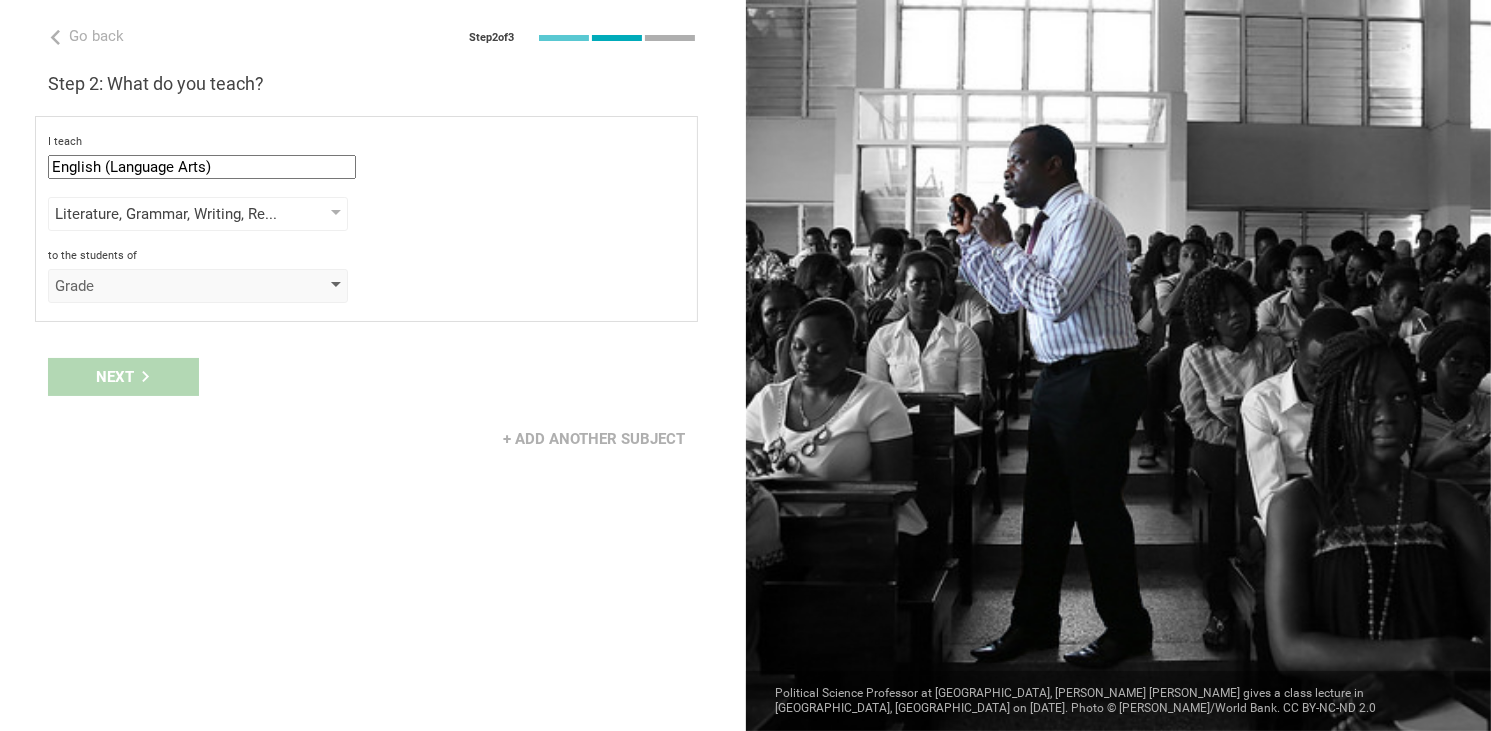 click on "Grade" at bounding box center (169, 286) 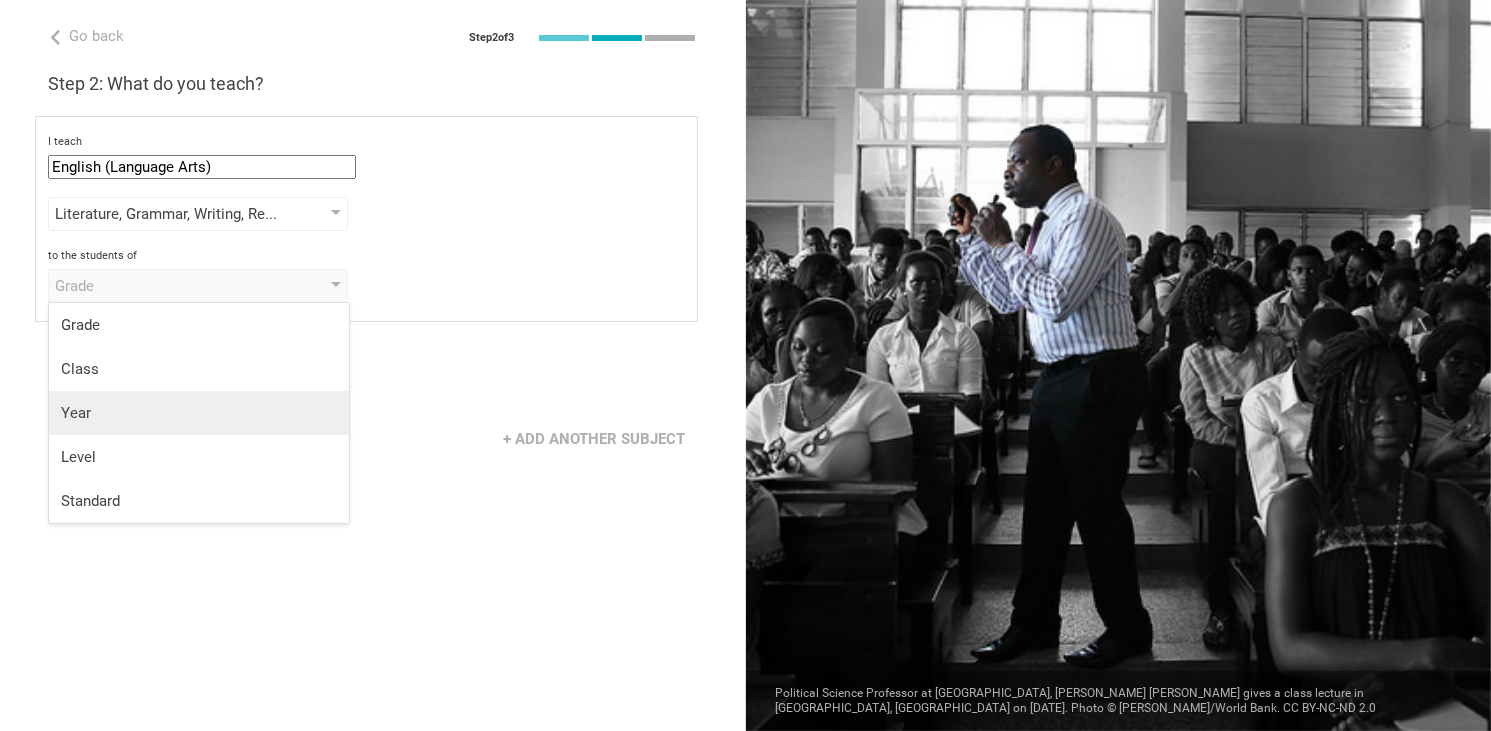 click on "Year" at bounding box center (199, 413) 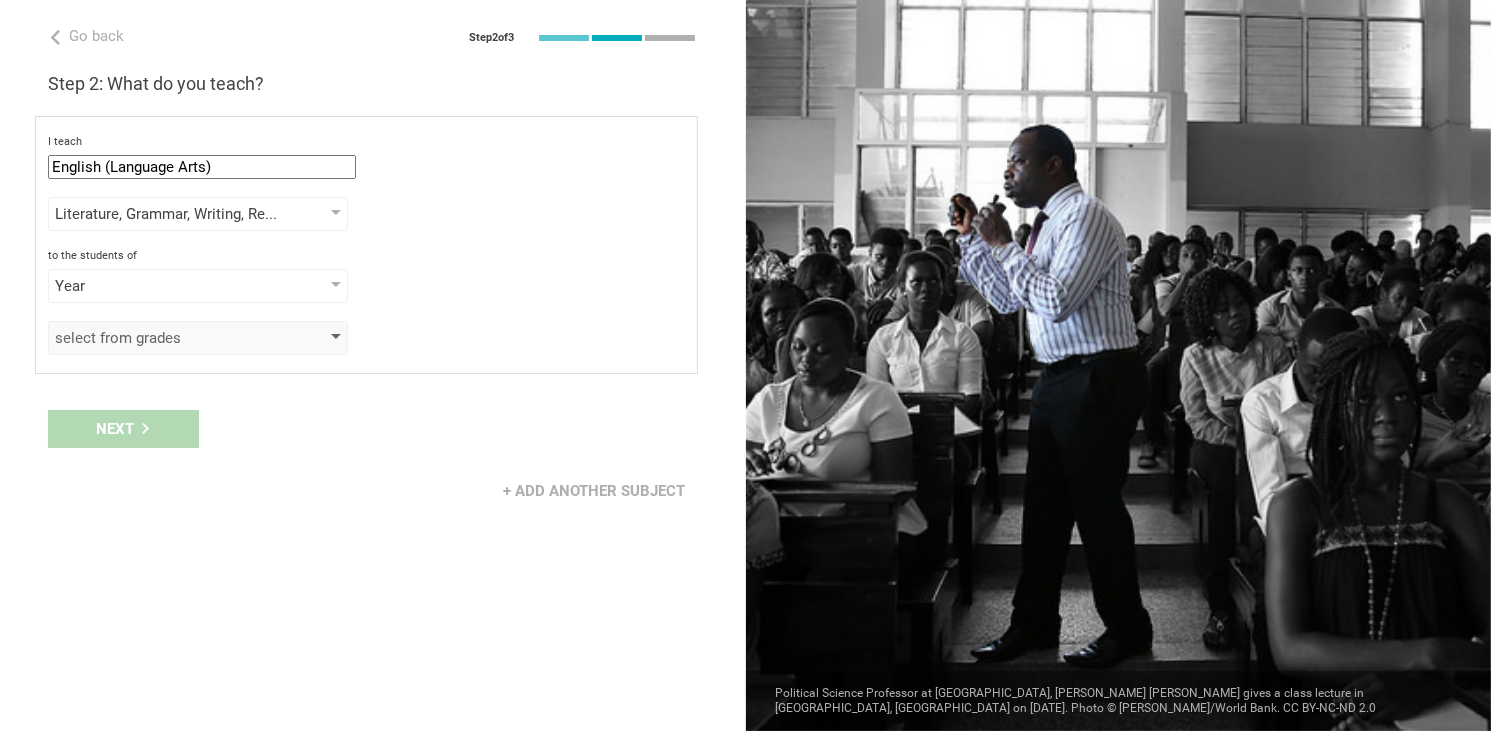 click on "select from grades" at bounding box center [169, 338] 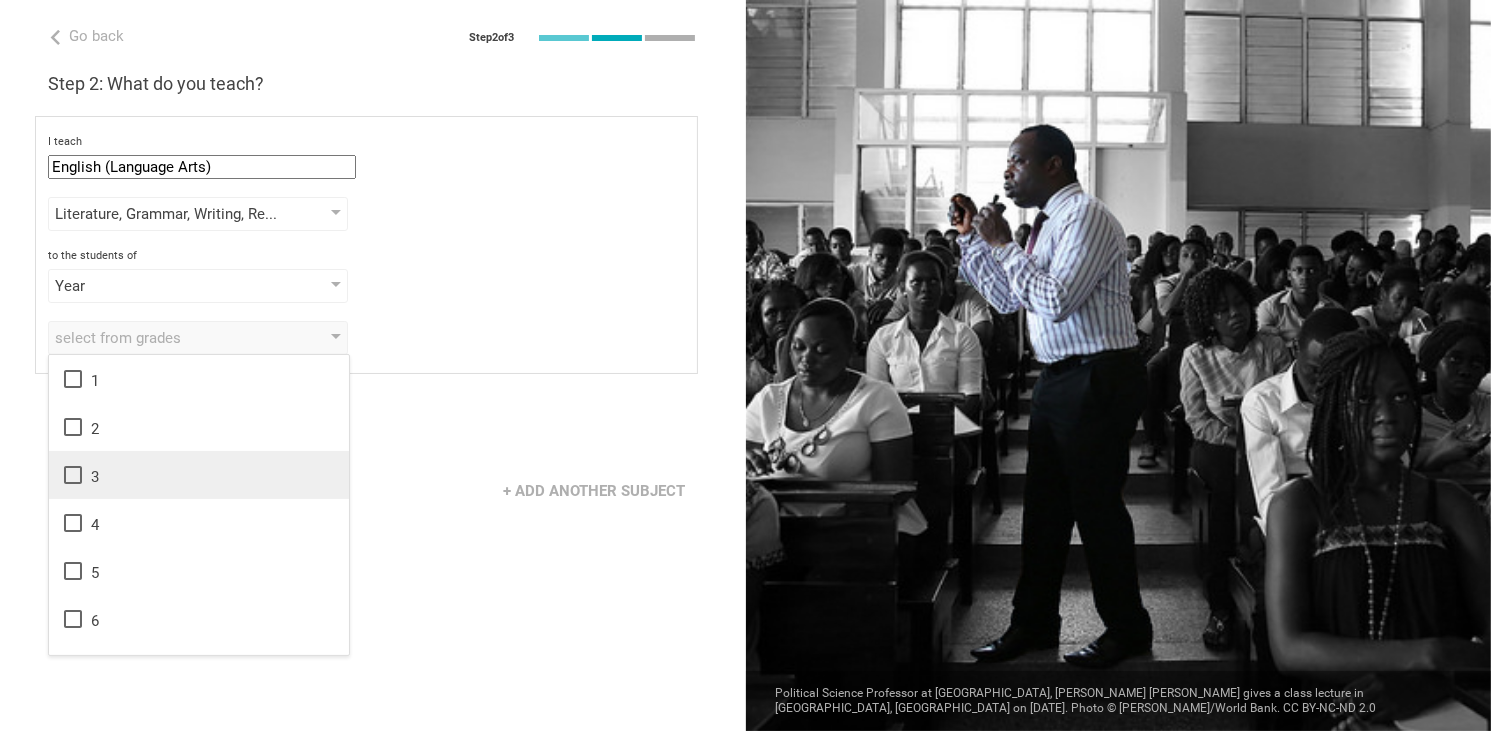 scroll, scrollTop: 324, scrollLeft: 0, axis: vertical 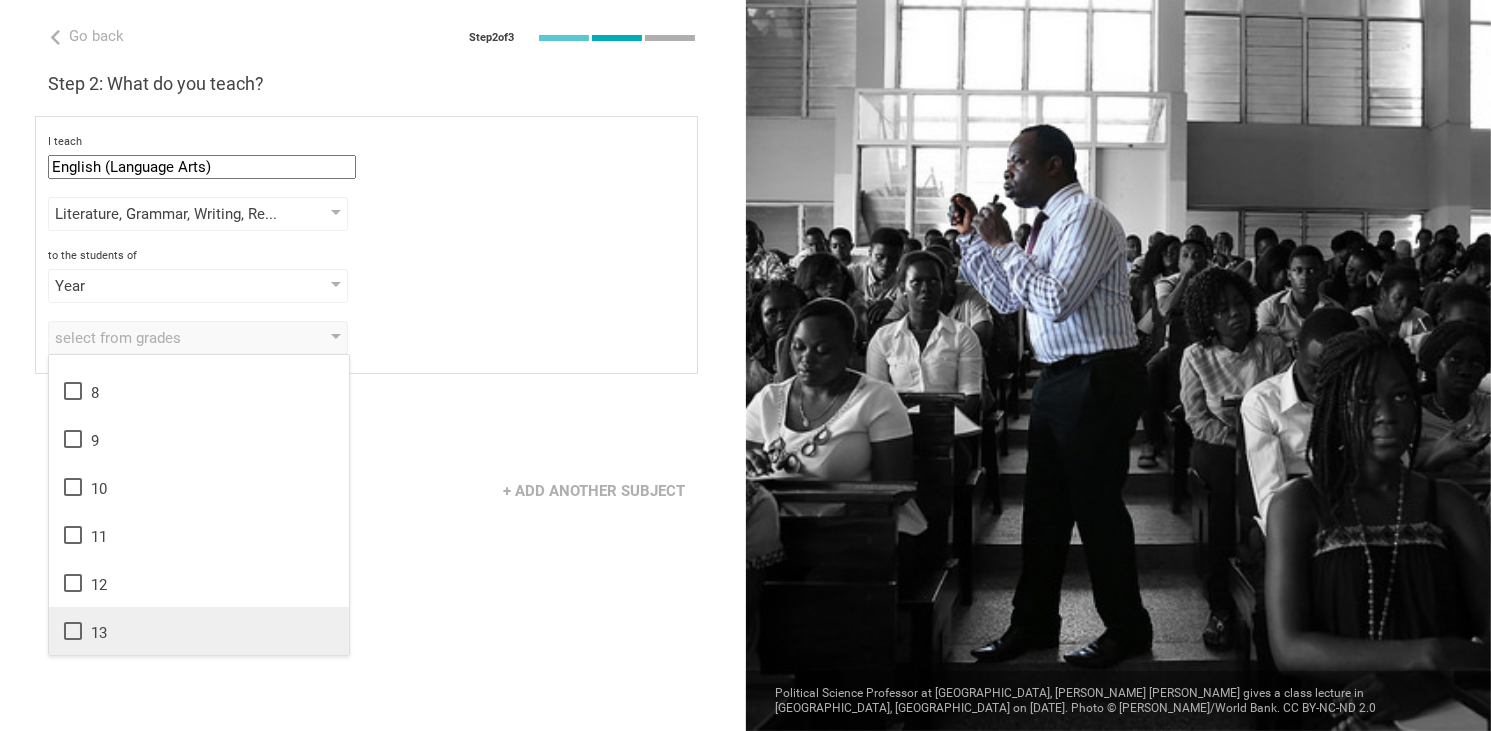 click 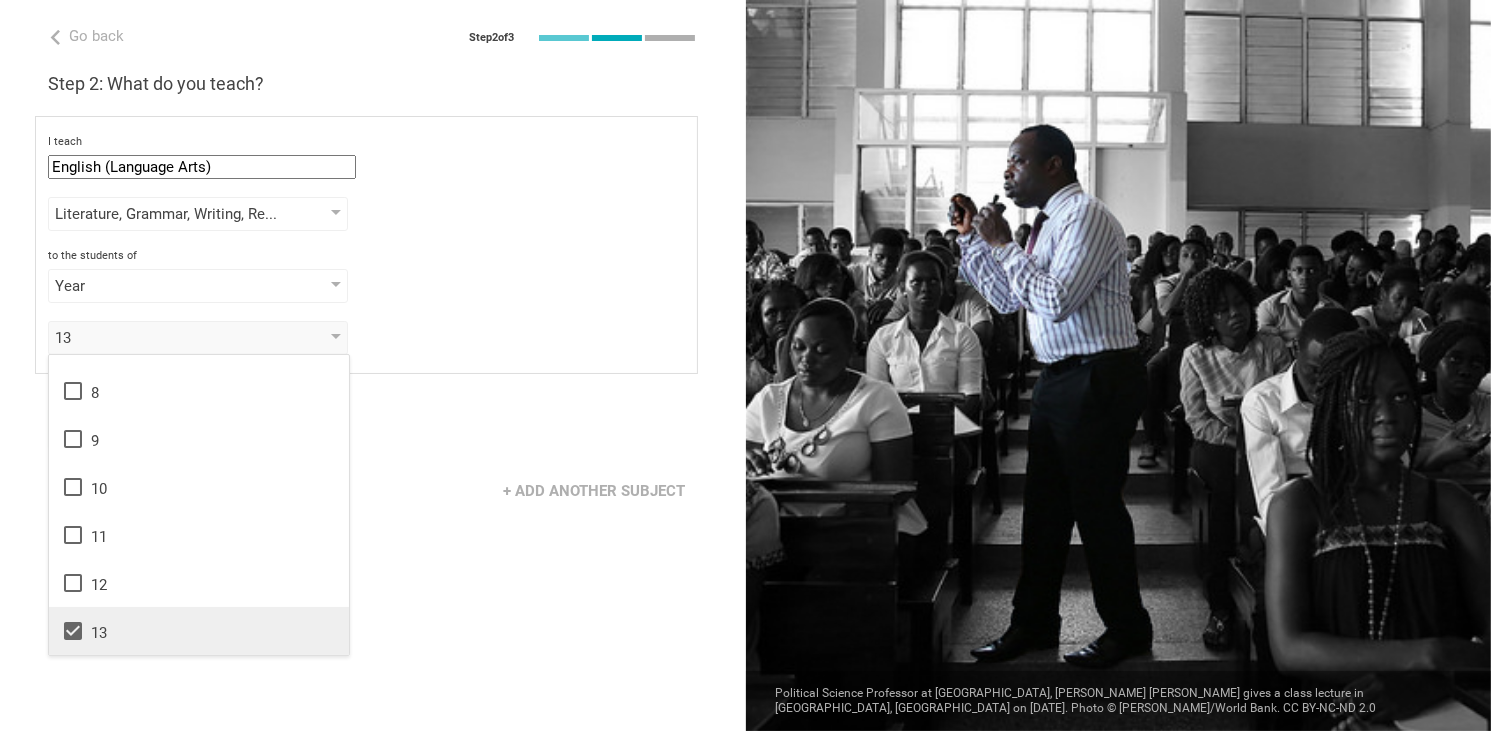 click on "Next" at bounding box center [373, 429] 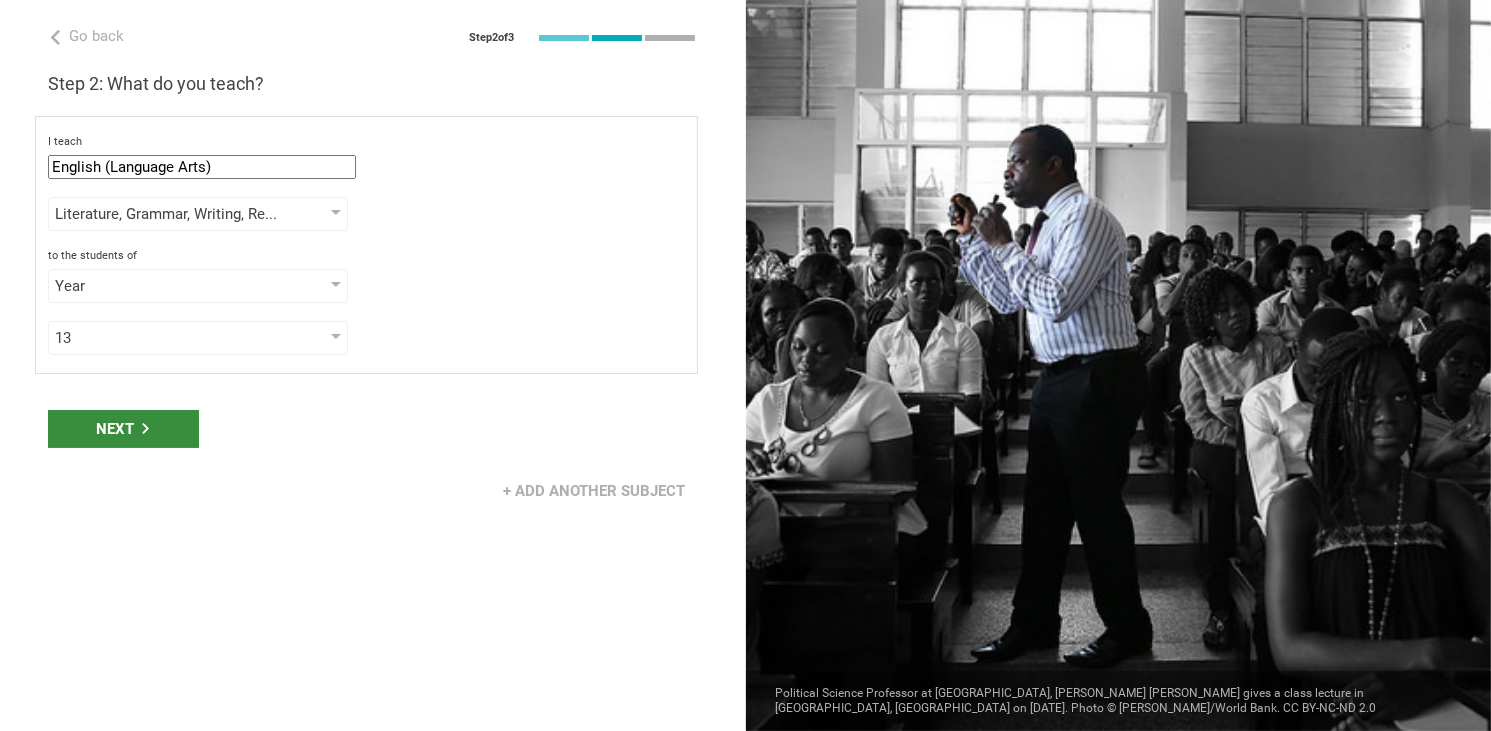 click on "Next" at bounding box center (123, 429) 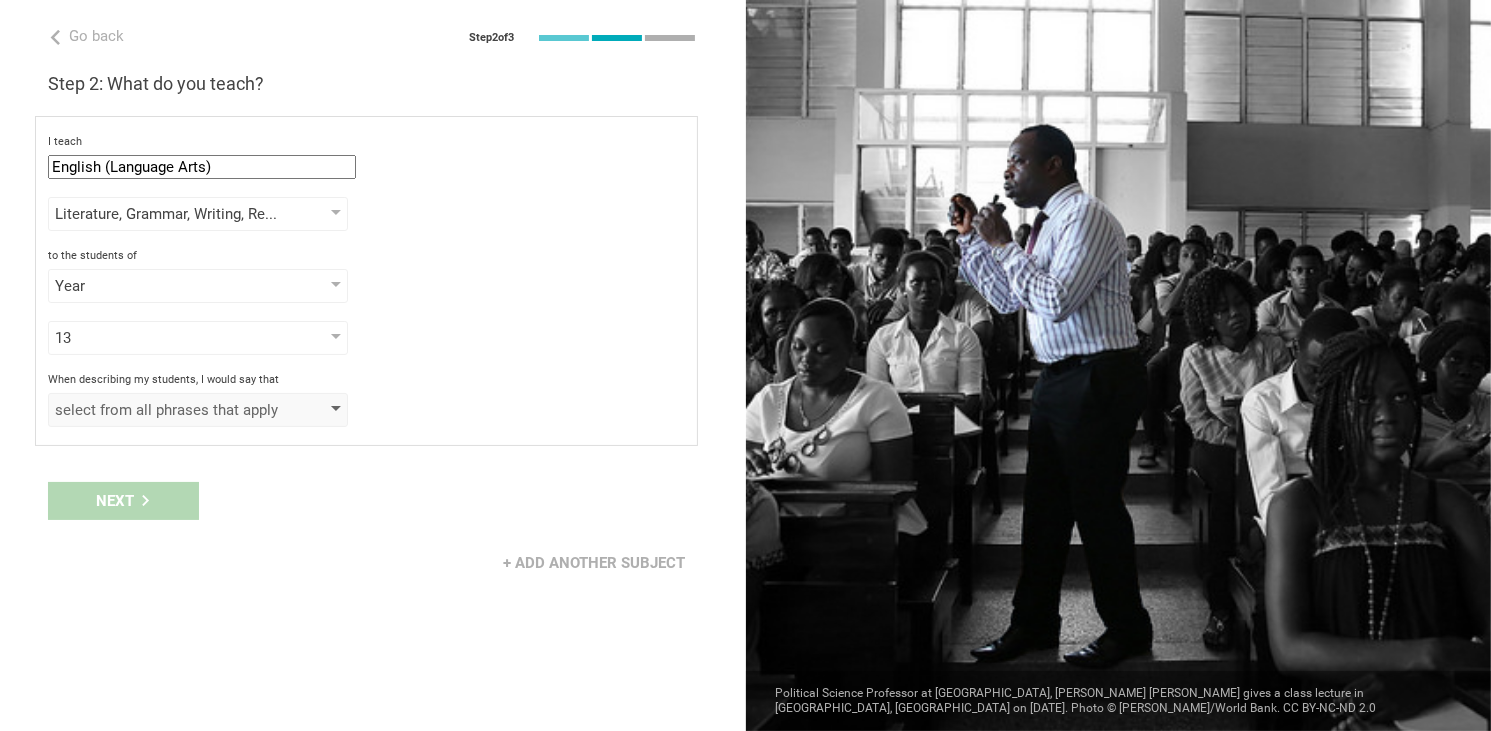 click on "select from all phrases that apply" at bounding box center [169, 410] 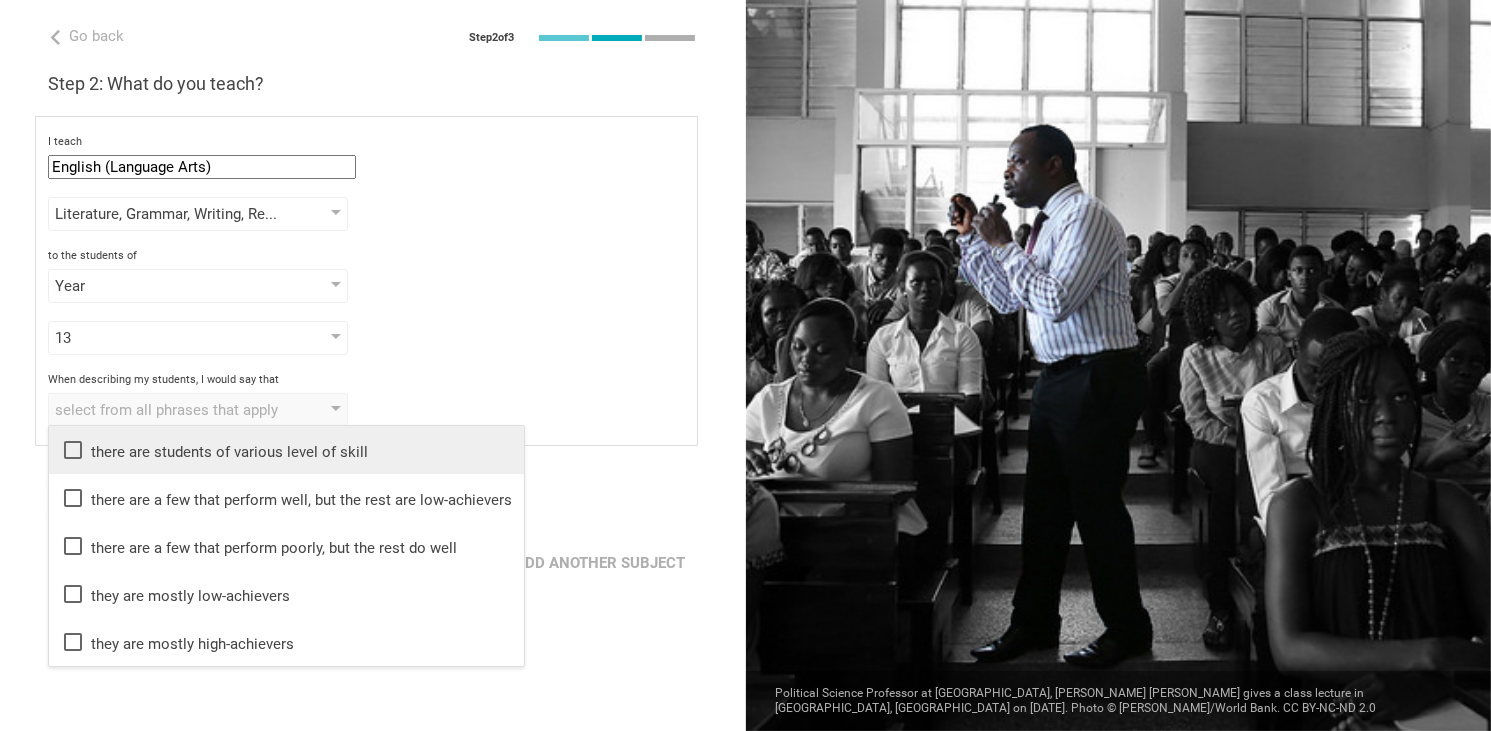 click on "there are students of various level of skill" at bounding box center (286, 450) 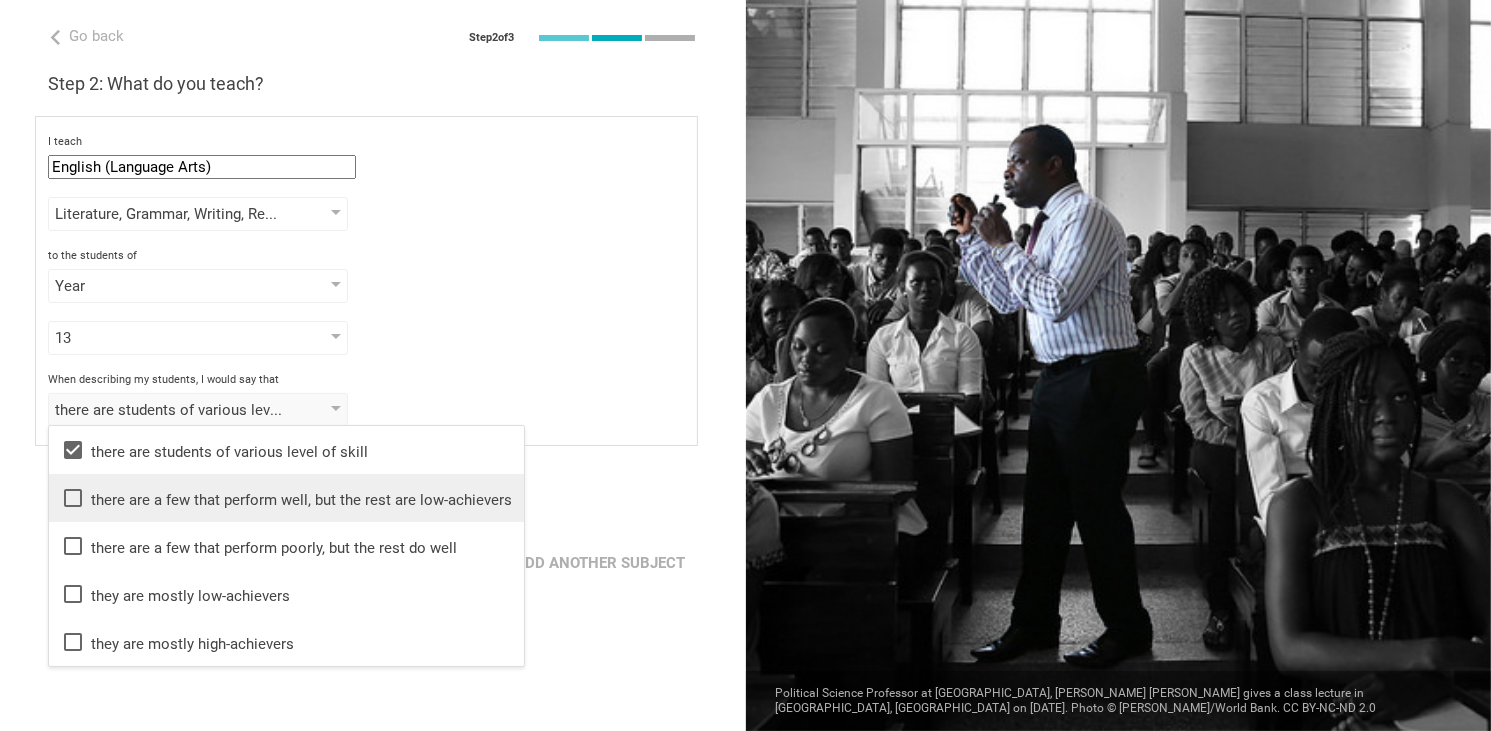 click on "there are a few that perform well, but the rest are low-achievers" at bounding box center (286, 498) 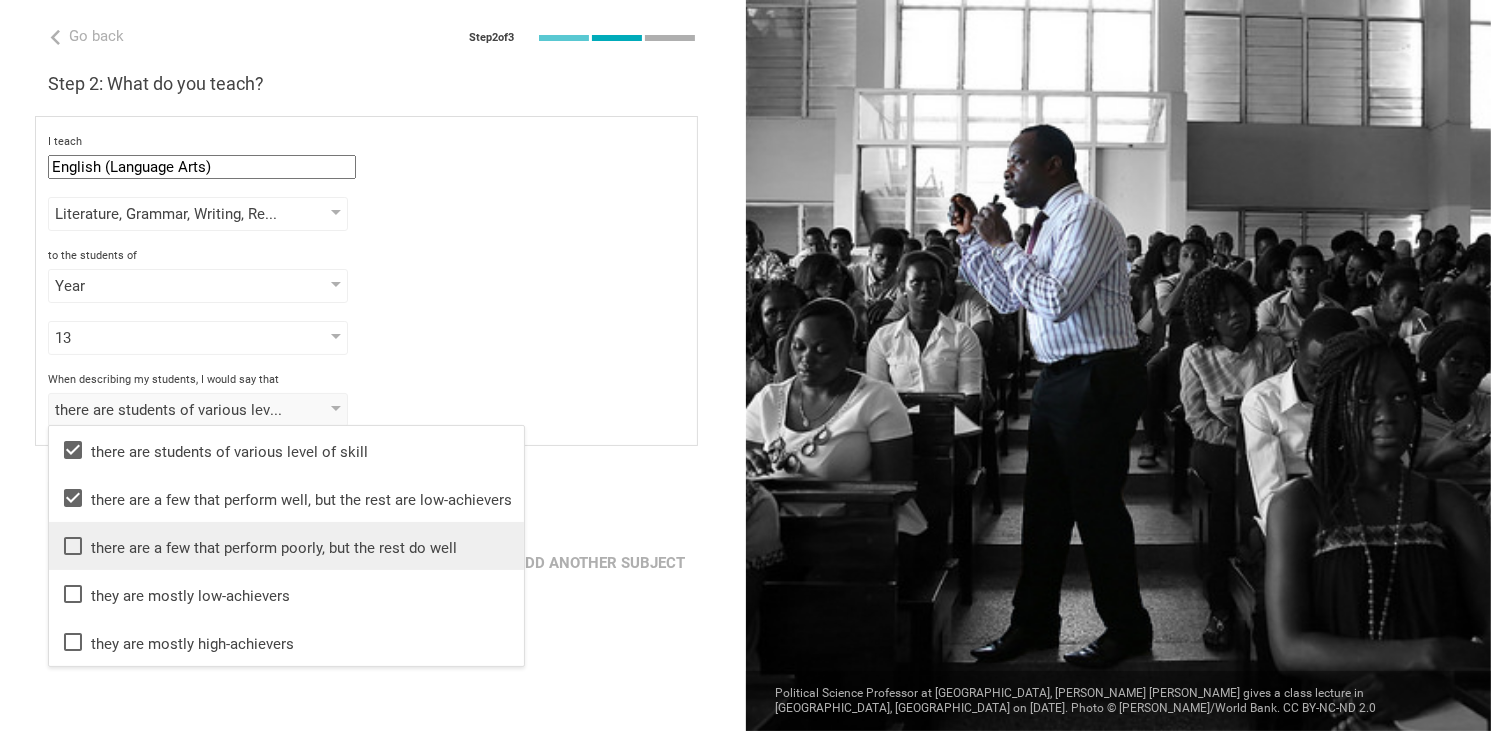 click on "there are a few that perform poorly, but the rest do well" at bounding box center [286, 546] 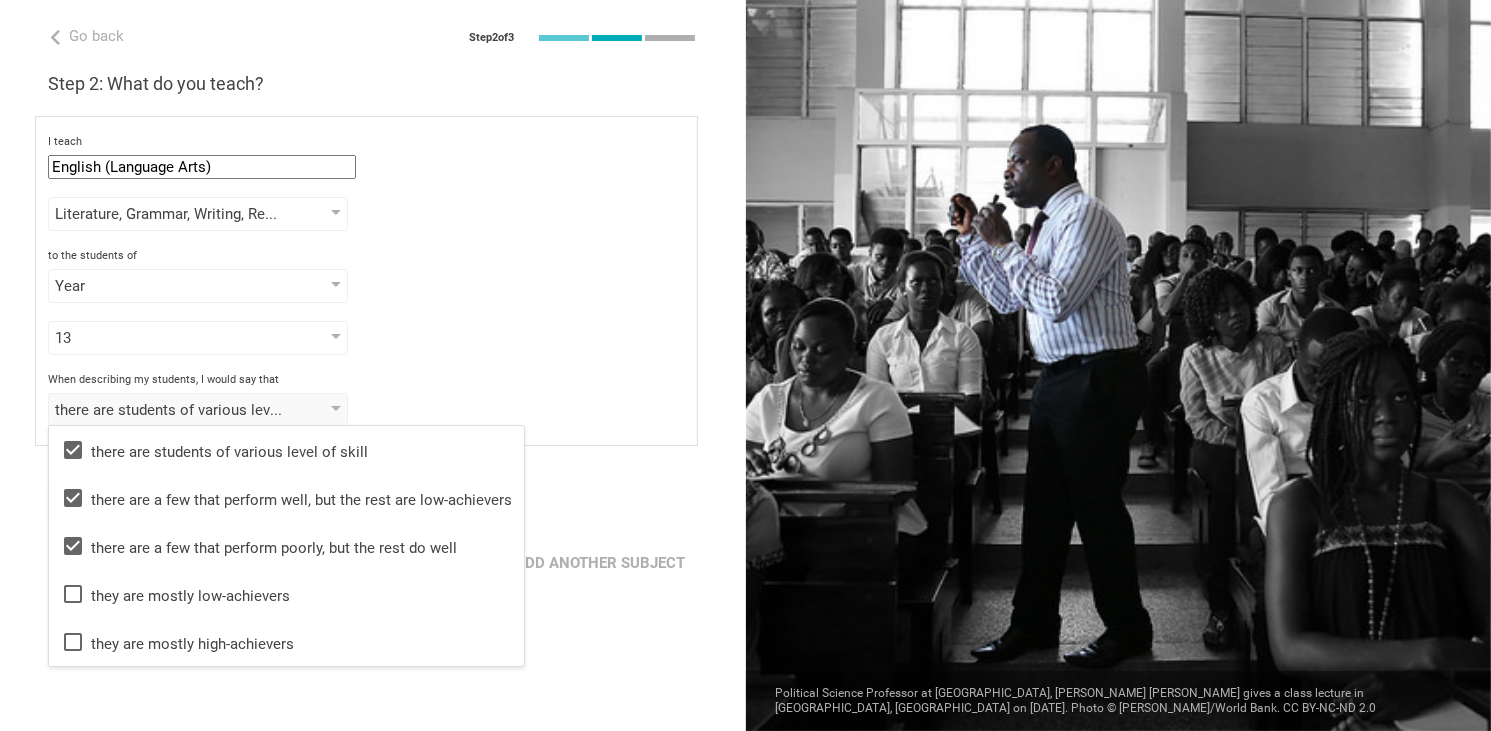 click on "When describing my students, I would say that" at bounding box center (366, 380) 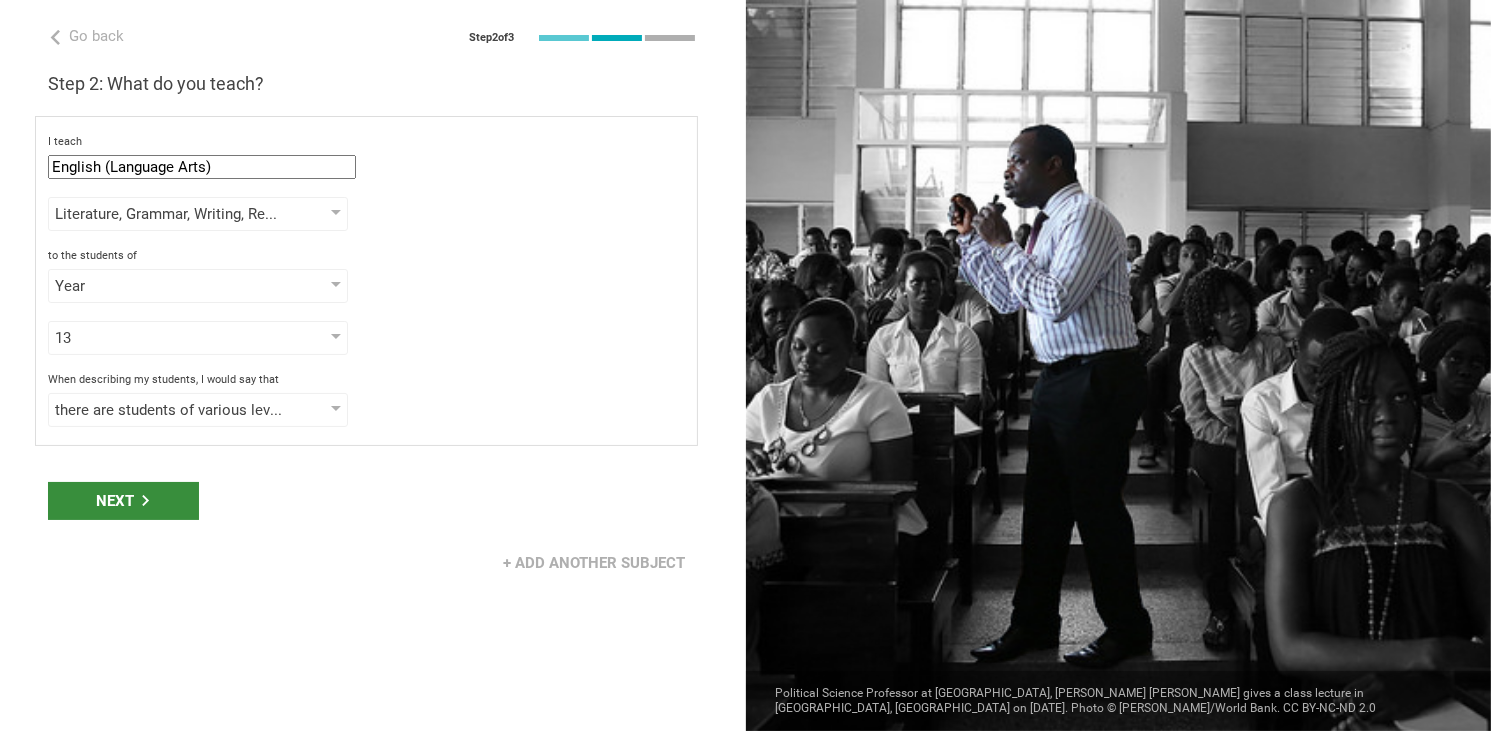 click on "Next" at bounding box center [123, 501] 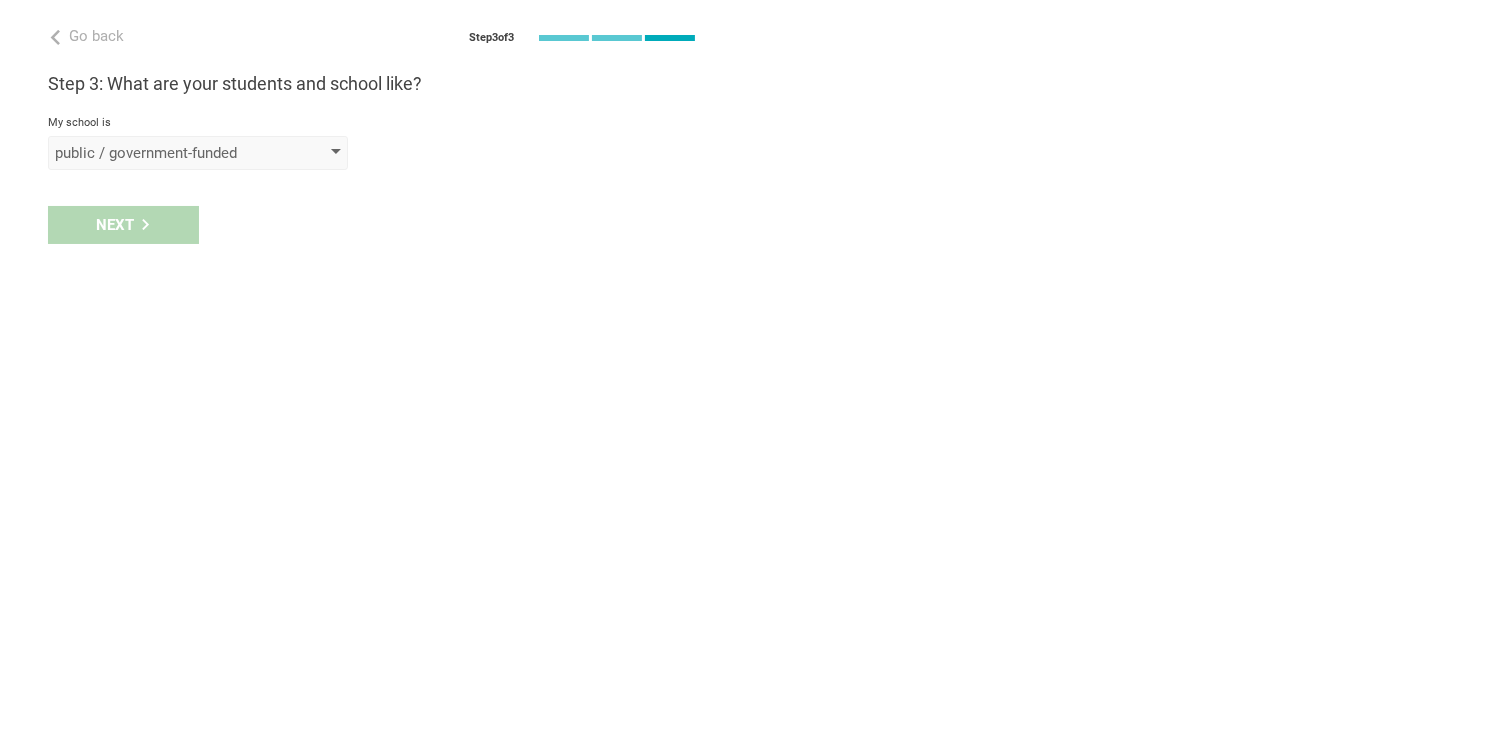 click on "public / government-funded" at bounding box center [169, 153] 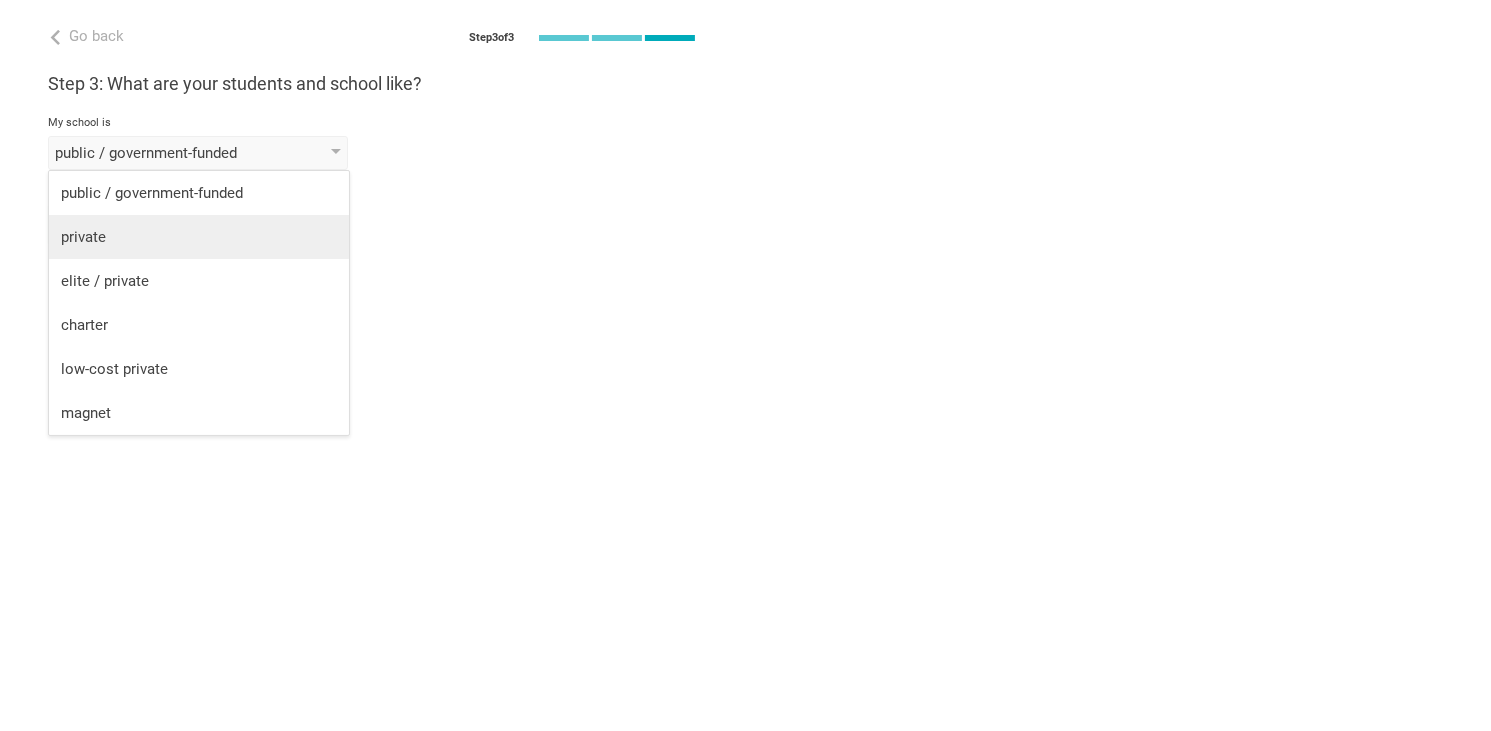 click on "private" at bounding box center [199, 237] 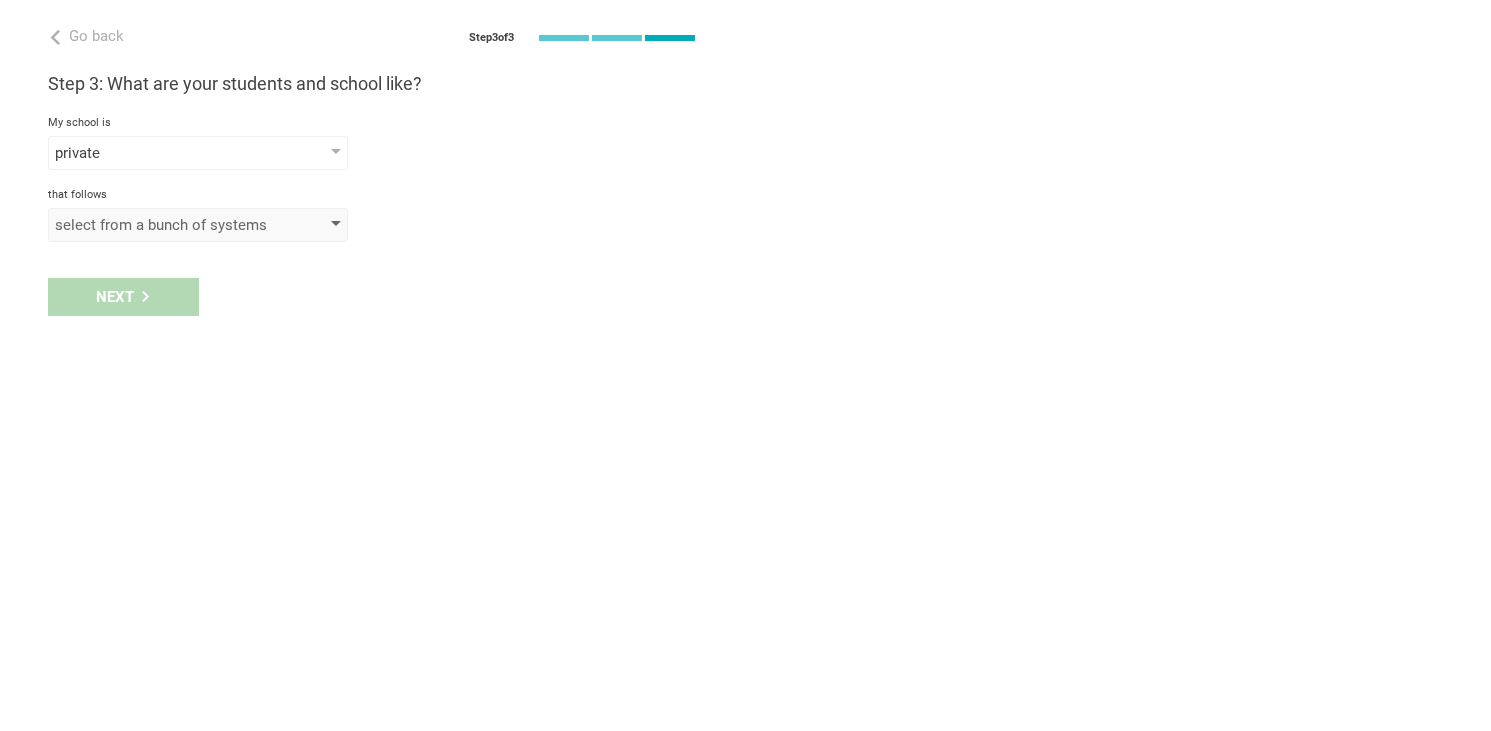 click on "select from a bunch of systems" at bounding box center (169, 225) 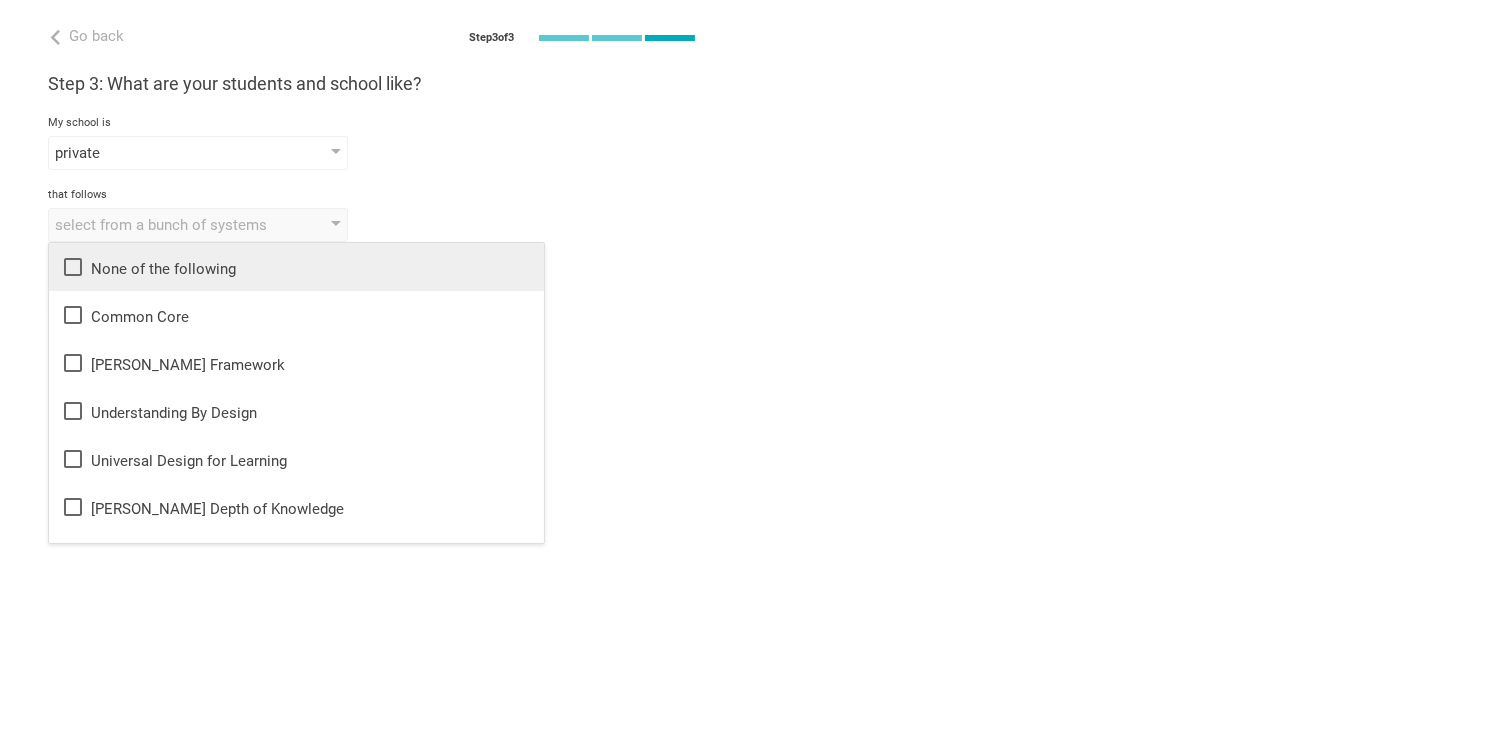 click on "None of the following" at bounding box center [296, 267] 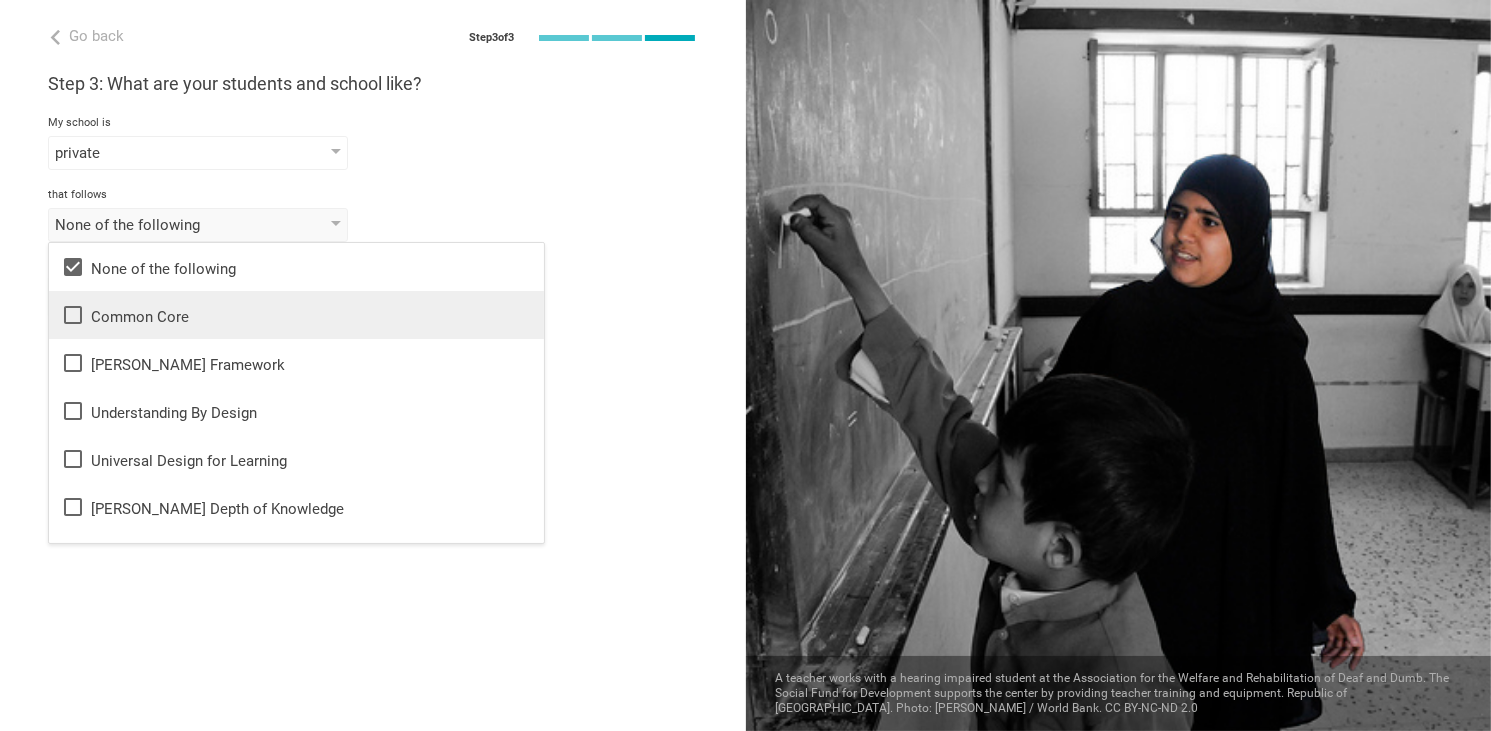 click on "Common Core" at bounding box center (296, 315) 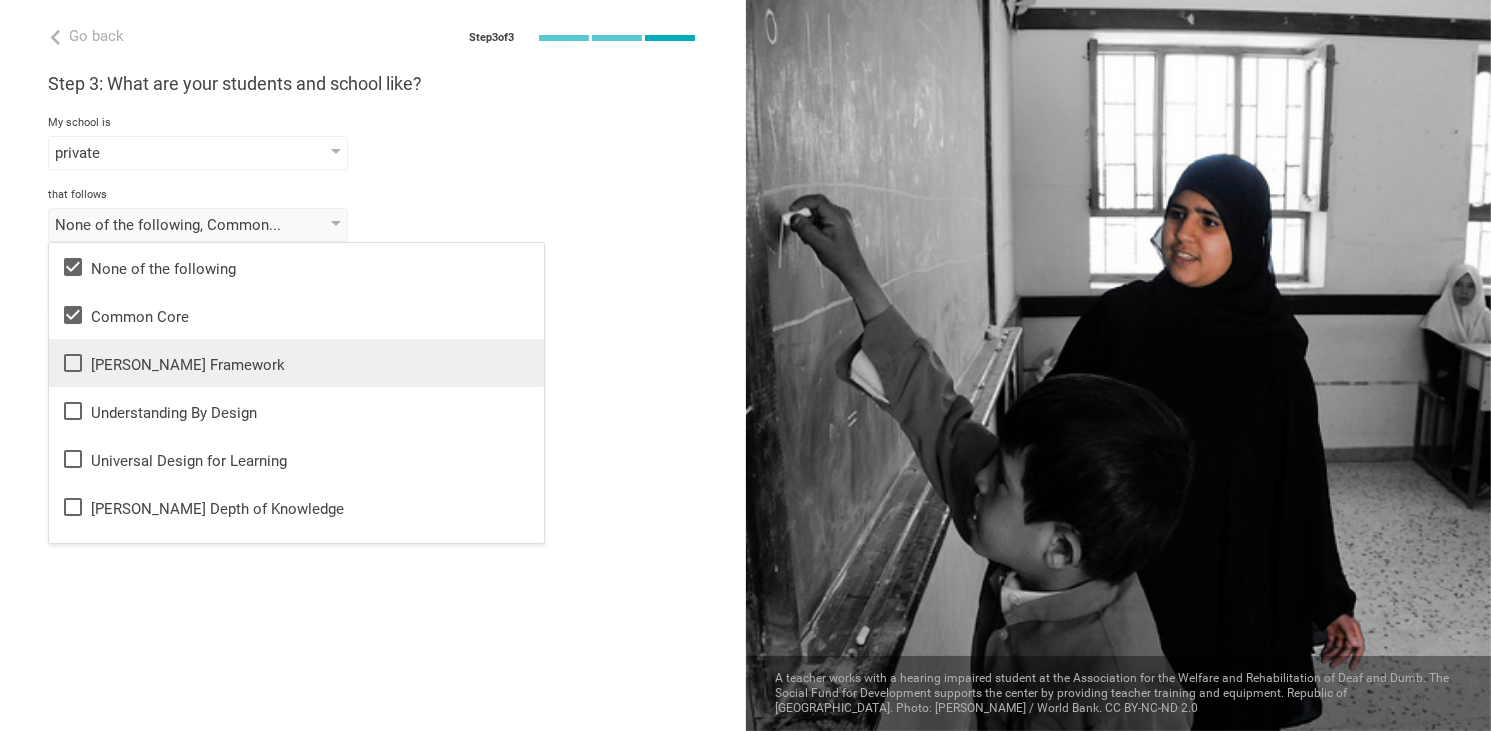 click on "Danielson Framework" at bounding box center (296, 363) 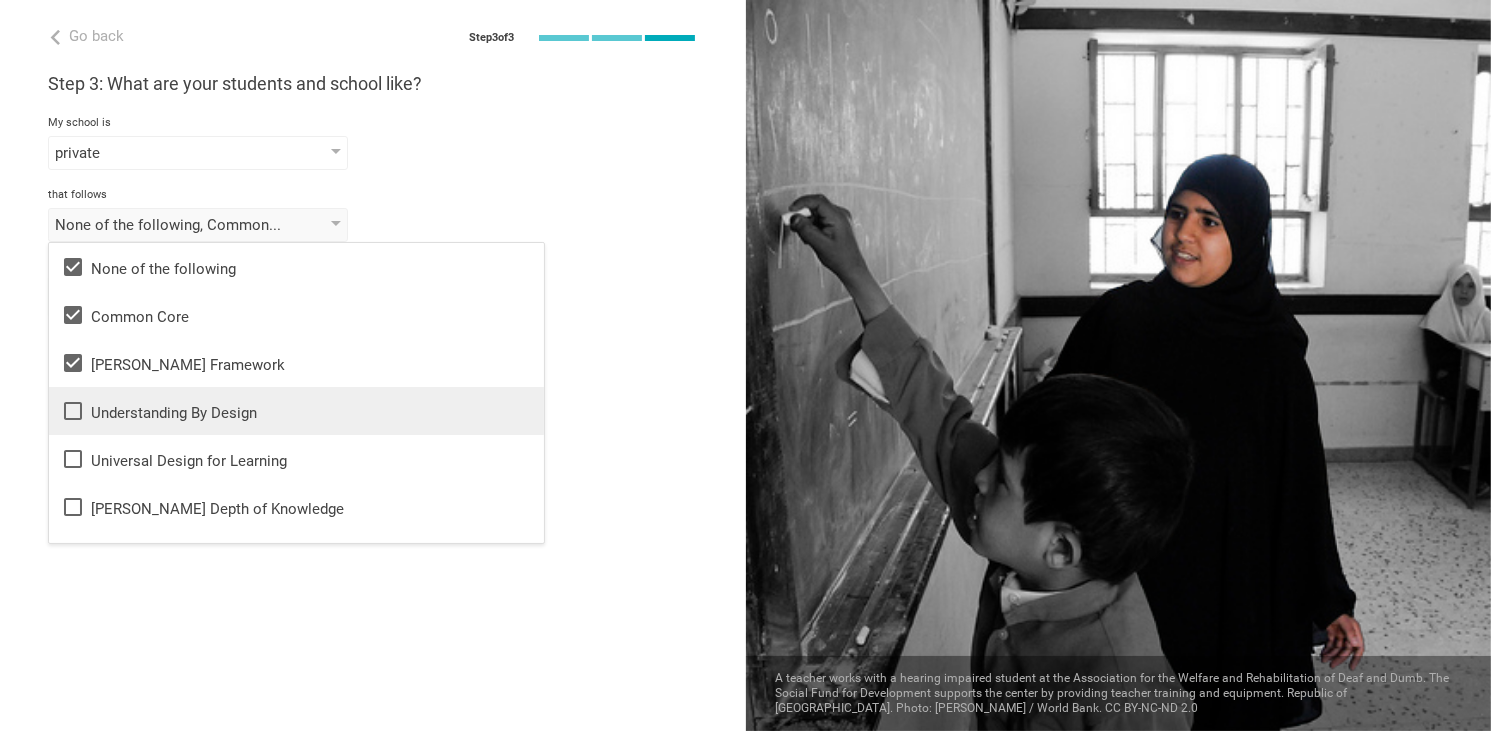 click on "Understanding By Design" at bounding box center [296, 411] 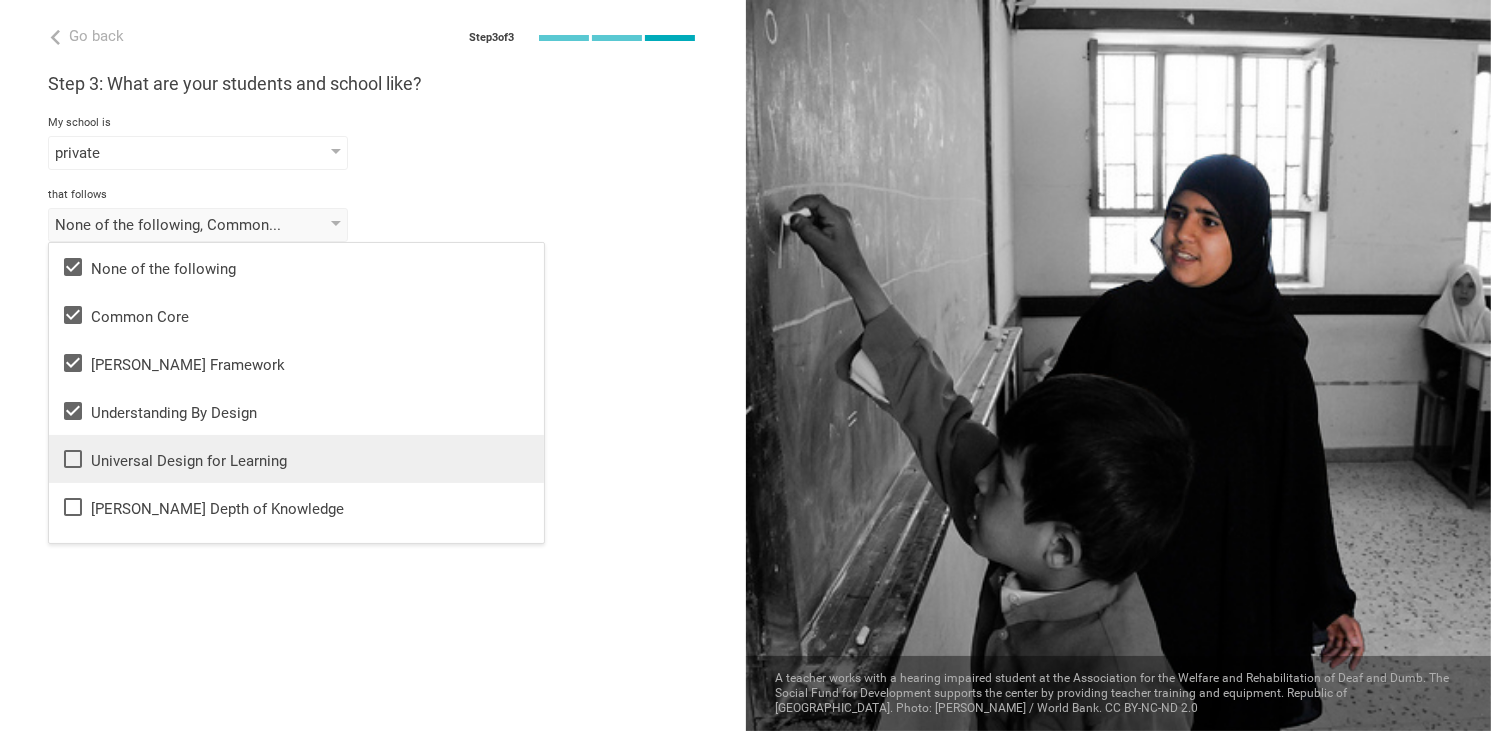 click on "Universal Design for Learning" at bounding box center [296, 459] 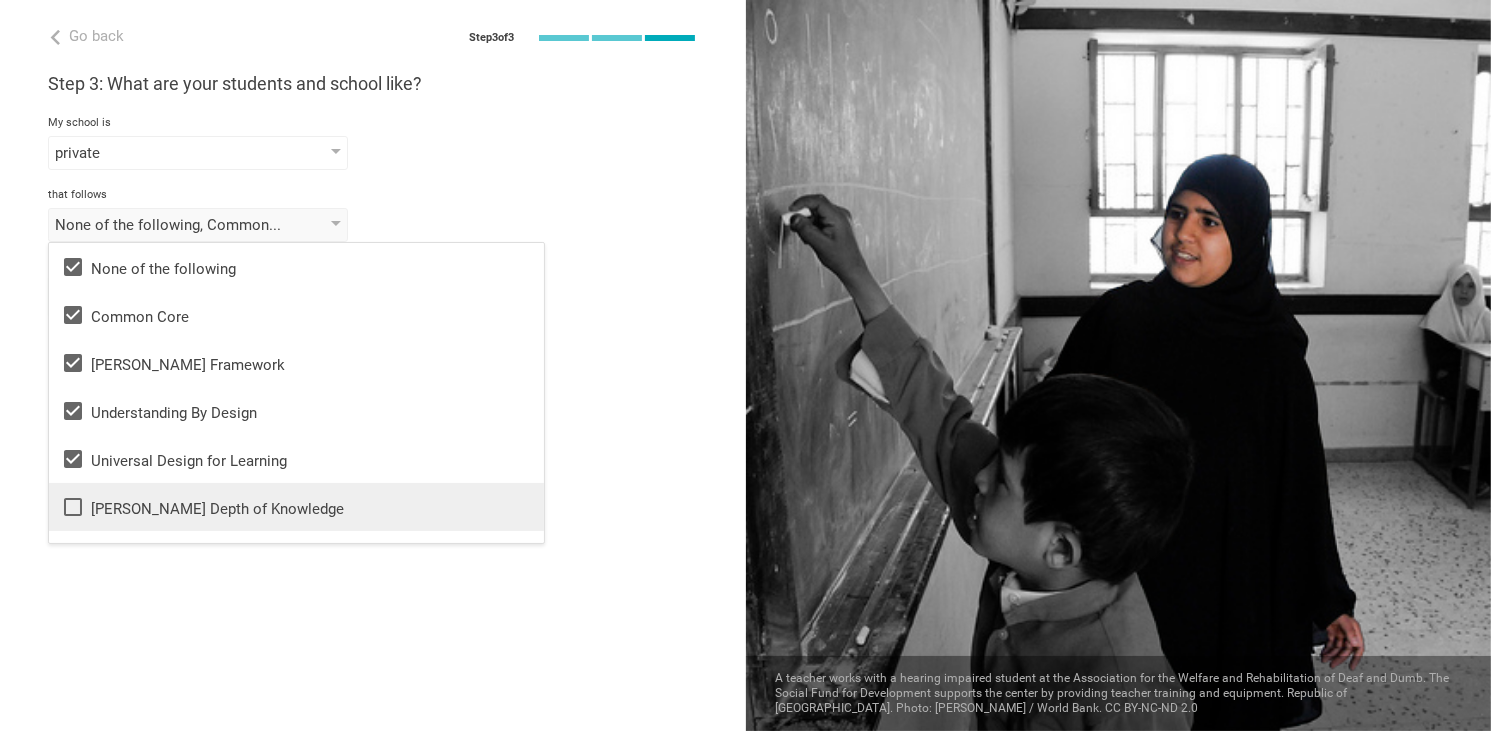 click on "Webb's Depth of Knowledge" at bounding box center [296, 507] 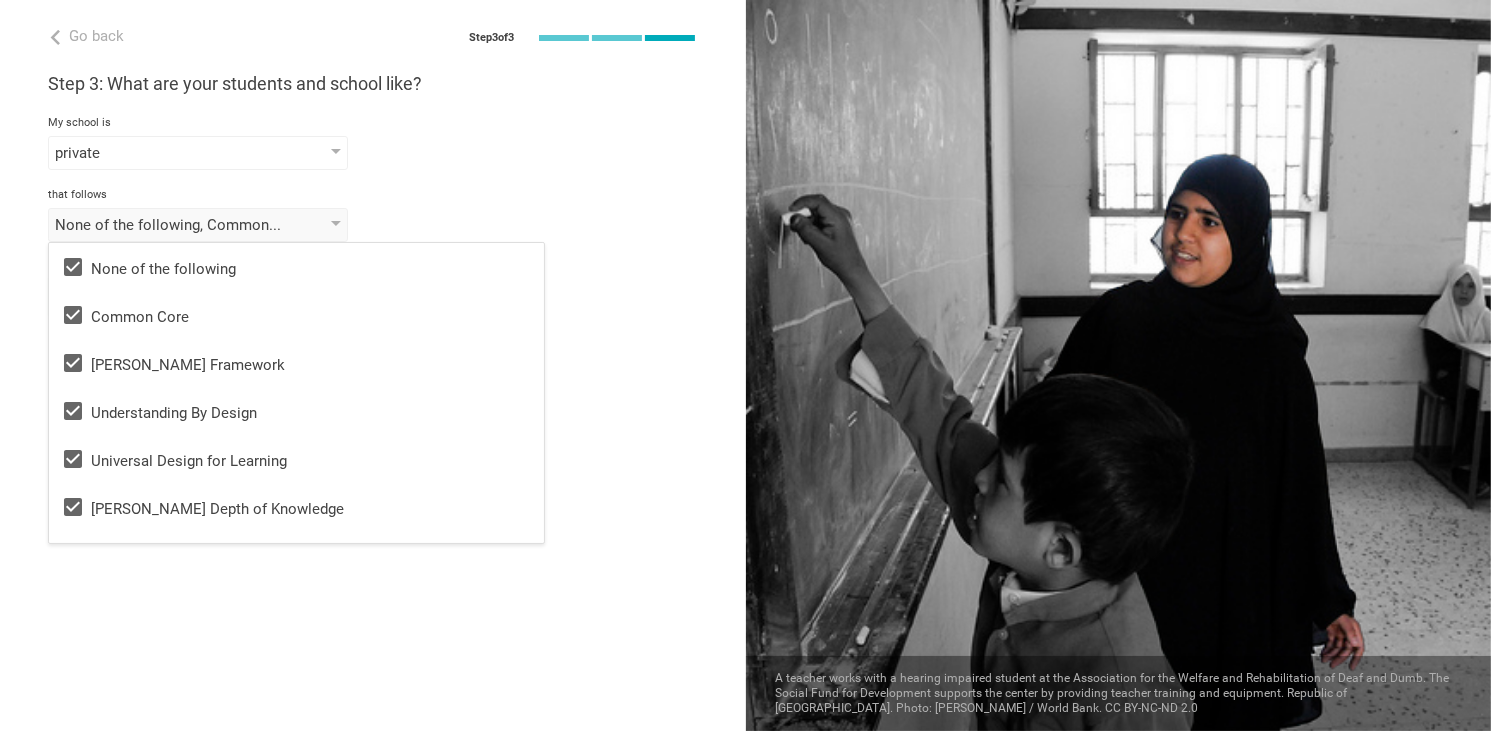 click on "Go back Step  3  of  3 Welcome, Nhã! You are almost all set. Just answer a few simple questions to help us get to know you better and personalize your experience. Step 1: How would you describe yourself? I am a... Teacher Teacher Professor / Lecturer Instructional Coach Vice Principal or Principal Curriculum writer / Instructional designer School / district Administrator EdTech maker / enthusiast at the school school district college university program institute company organization grammar in Ha Noi, Viet Nam Step 2: What do you teach? I teach English (Language Arts) Mathematics English (Language Arts) Science Social Studies Other Literature, Grammar, Writing, Reading, Speaking Literature Grammar Writing Reading Speaking Poetry Phonics to the students of Year Grade Class Year Level Standard 13 1 2 3 4 5 6 7 8 9 10 11 12 13 When describing my students, I would say that there are students of various level of skill there are a few that perform well, but the rest are low-achievers they are mostly low-achievers" at bounding box center [373, 365] 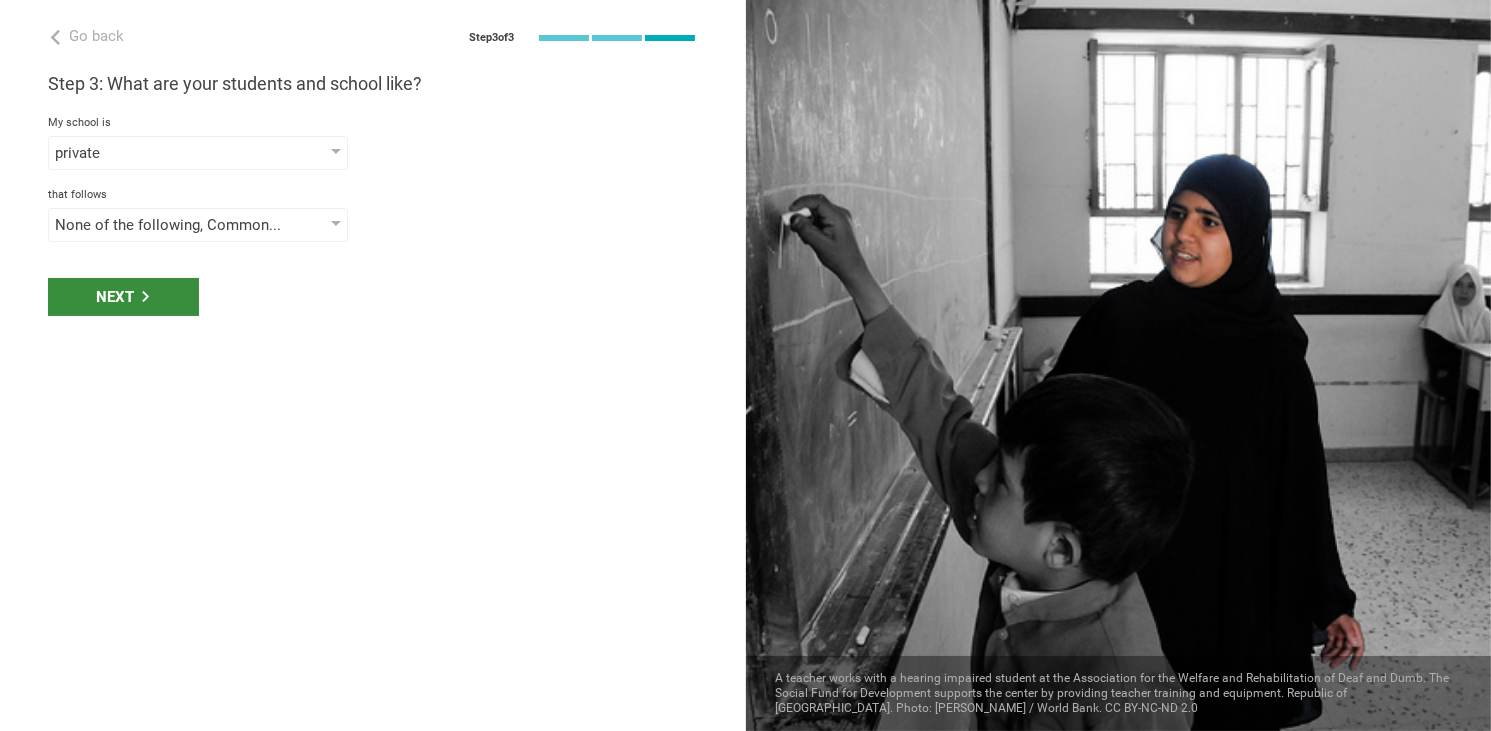 click on "Next" at bounding box center (123, 297) 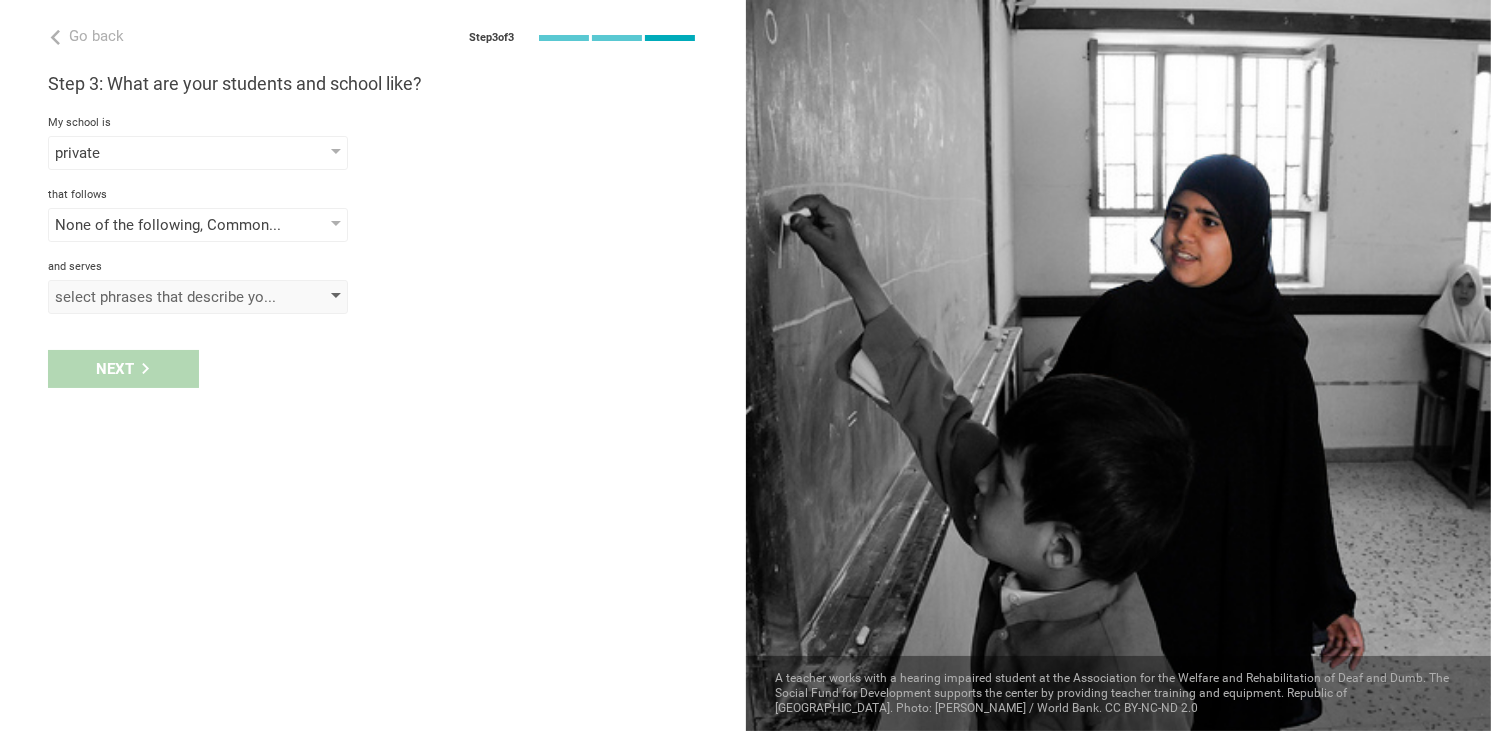 click on "select phrases that describe your student population" at bounding box center [169, 297] 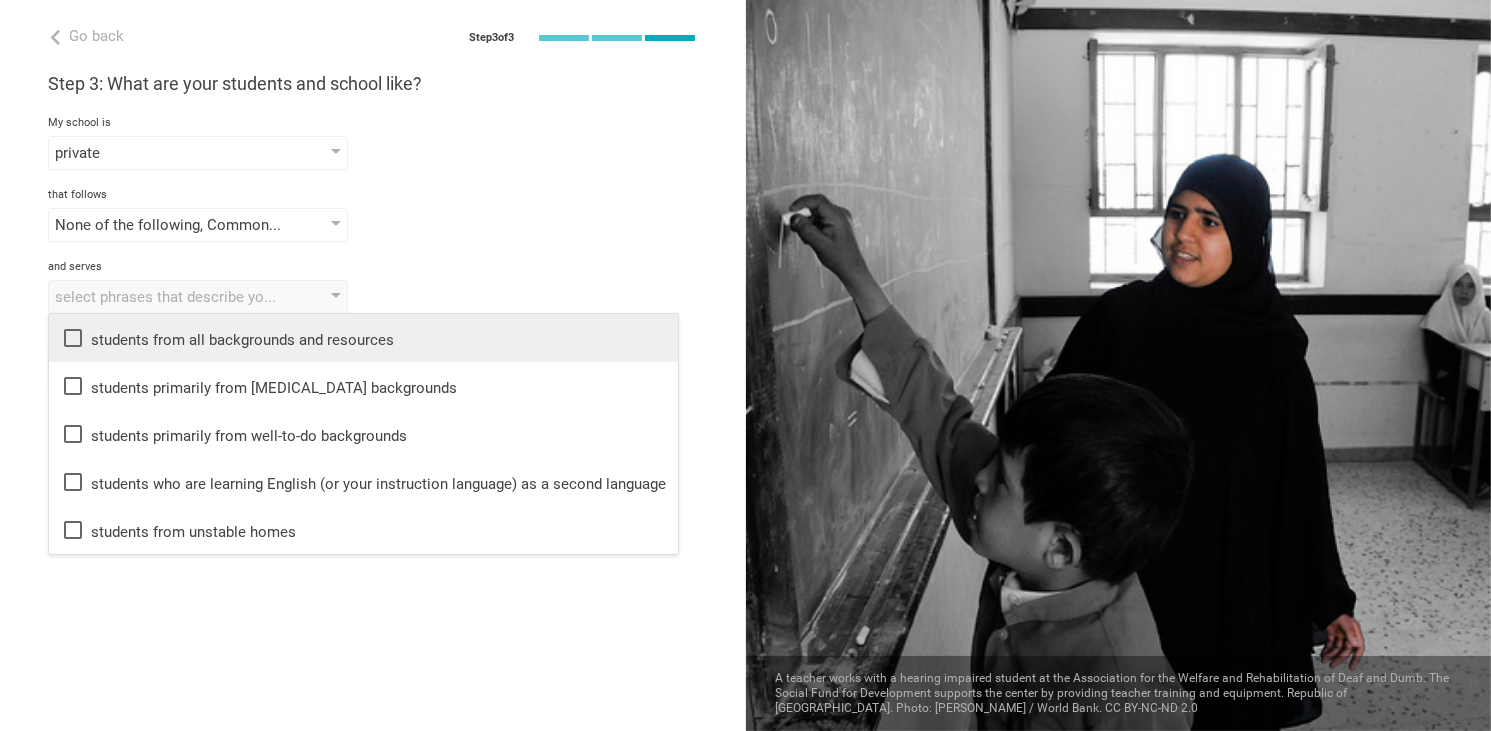 click on "students from all backgrounds and resources" at bounding box center (363, 338) 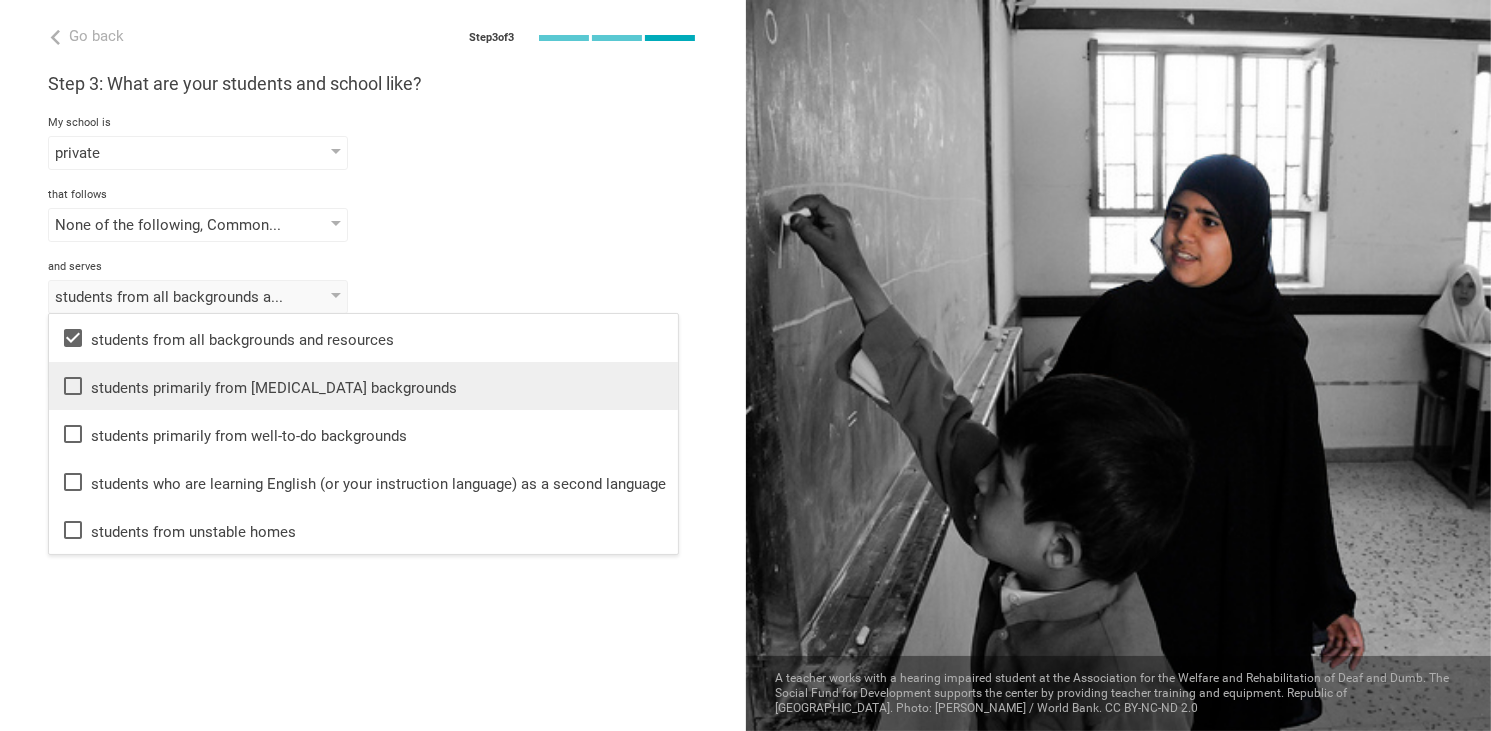 click on "students primarily from low-income backgrounds" at bounding box center (363, 386) 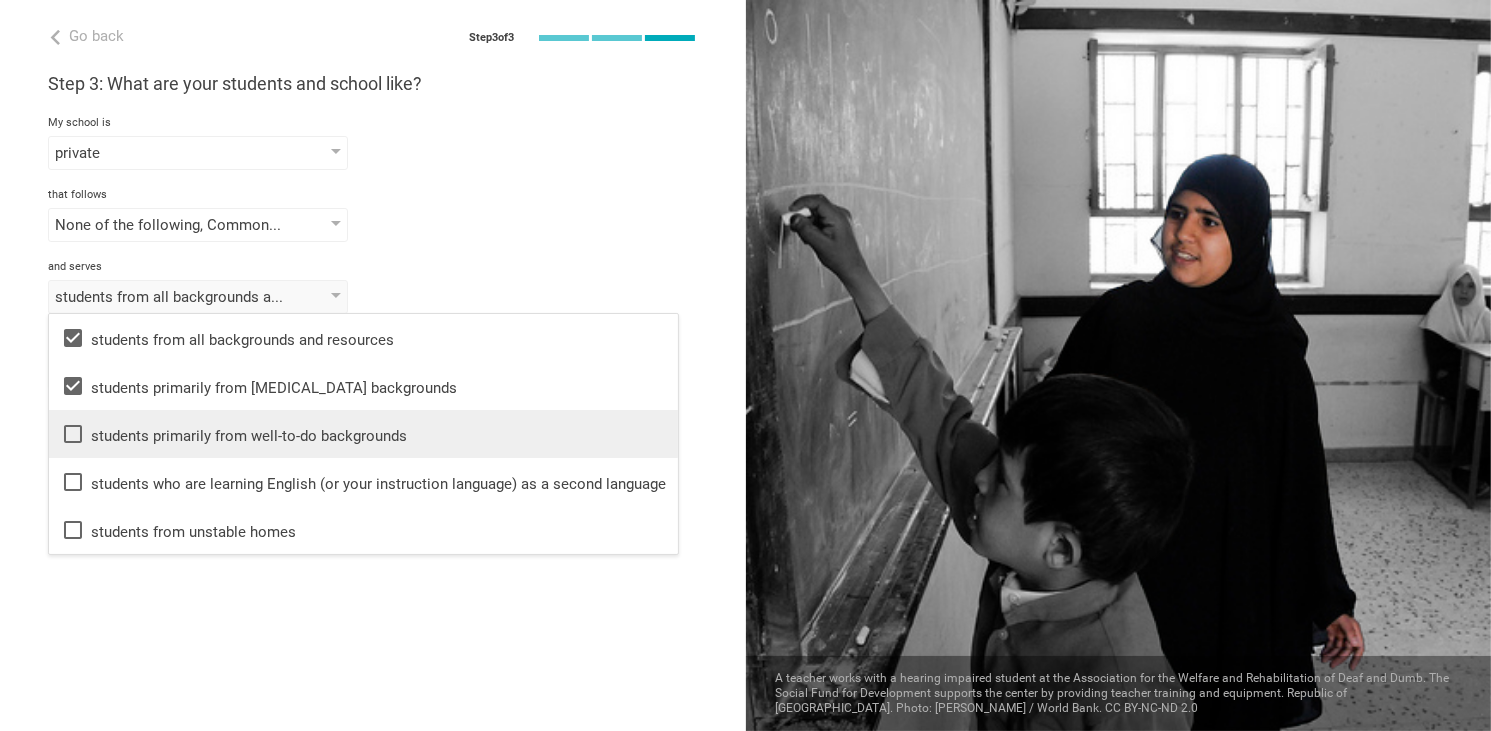 click on "students primarily from well-to-do backgrounds" at bounding box center (363, 434) 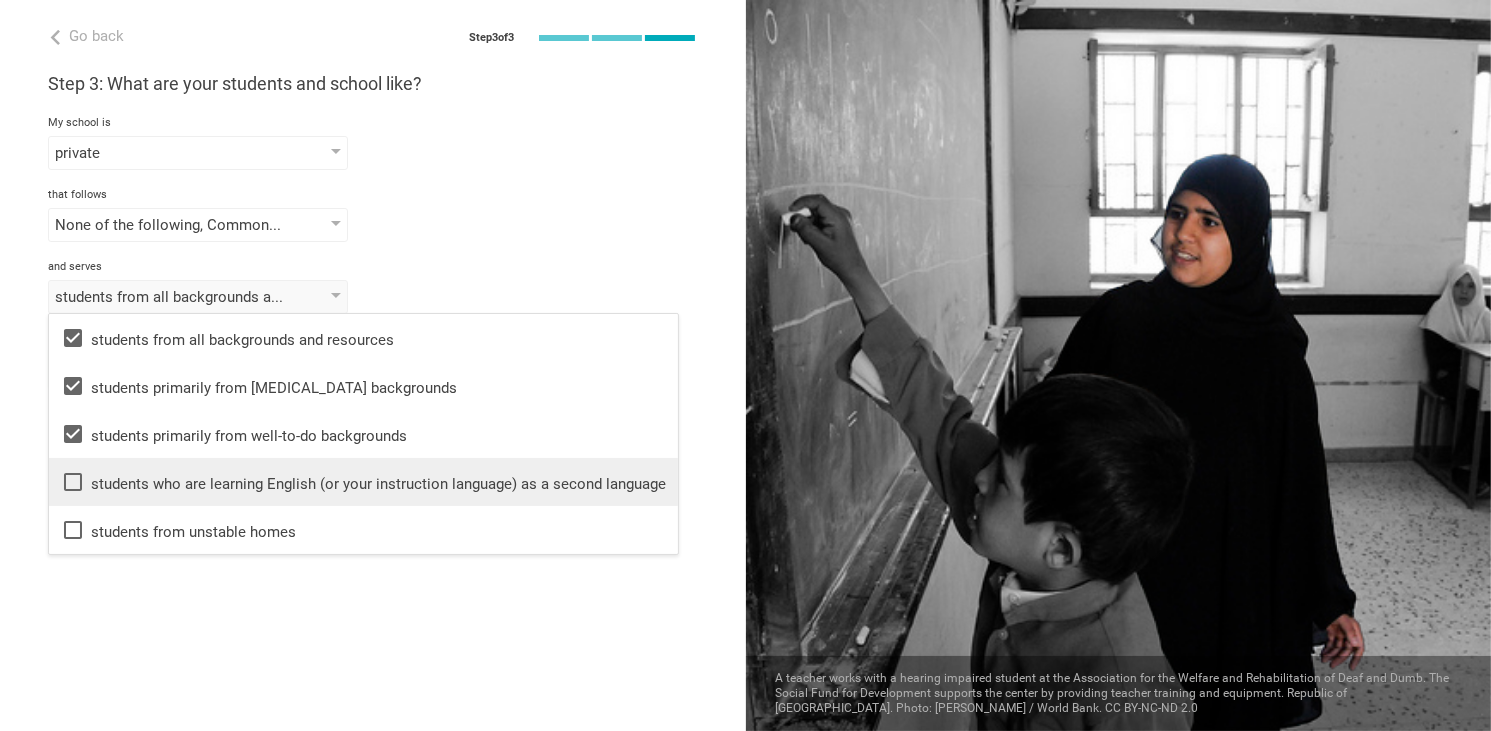 click on "students who are learning English (or your instruction language) as a second language" at bounding box center (363, 482) 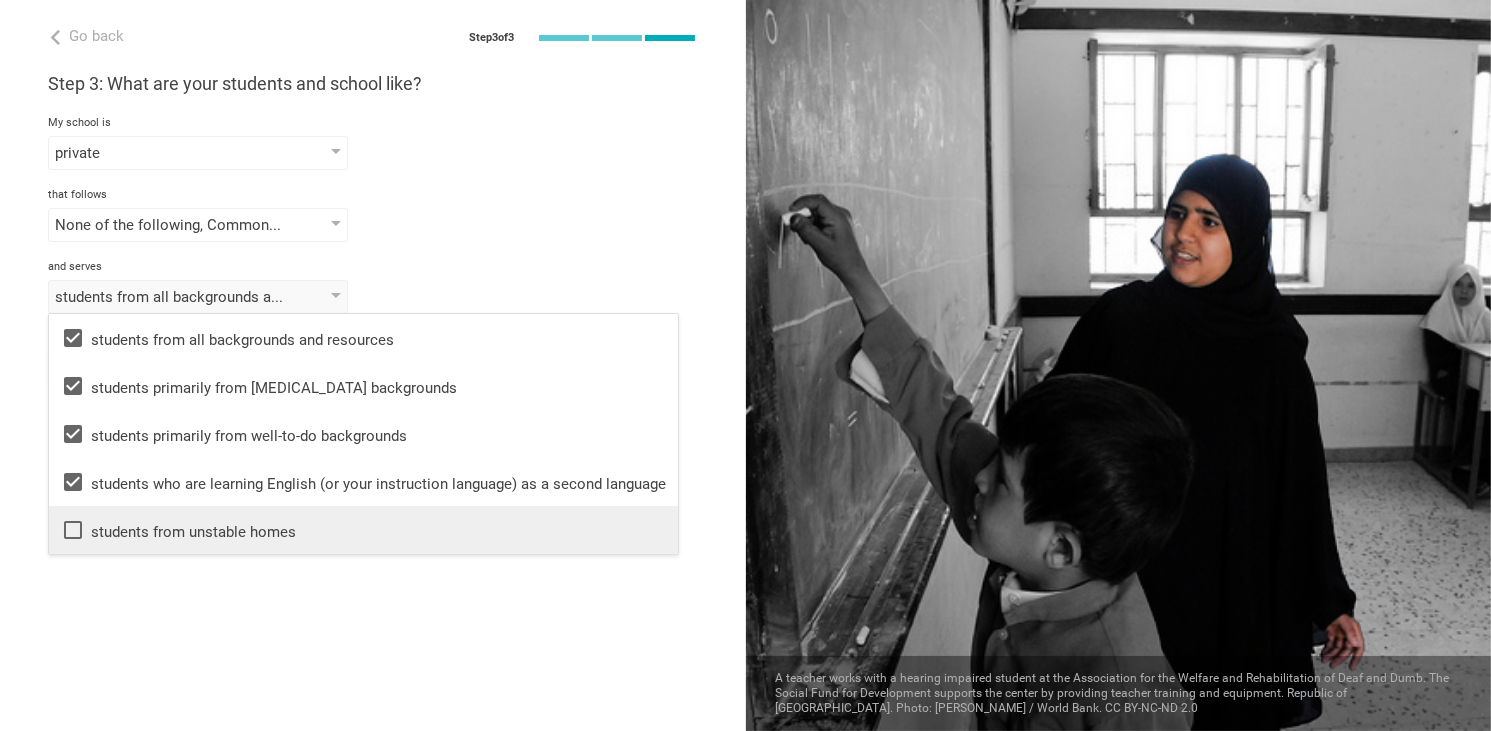 click on "students from unstable homes" at bounding box center (363, 530) 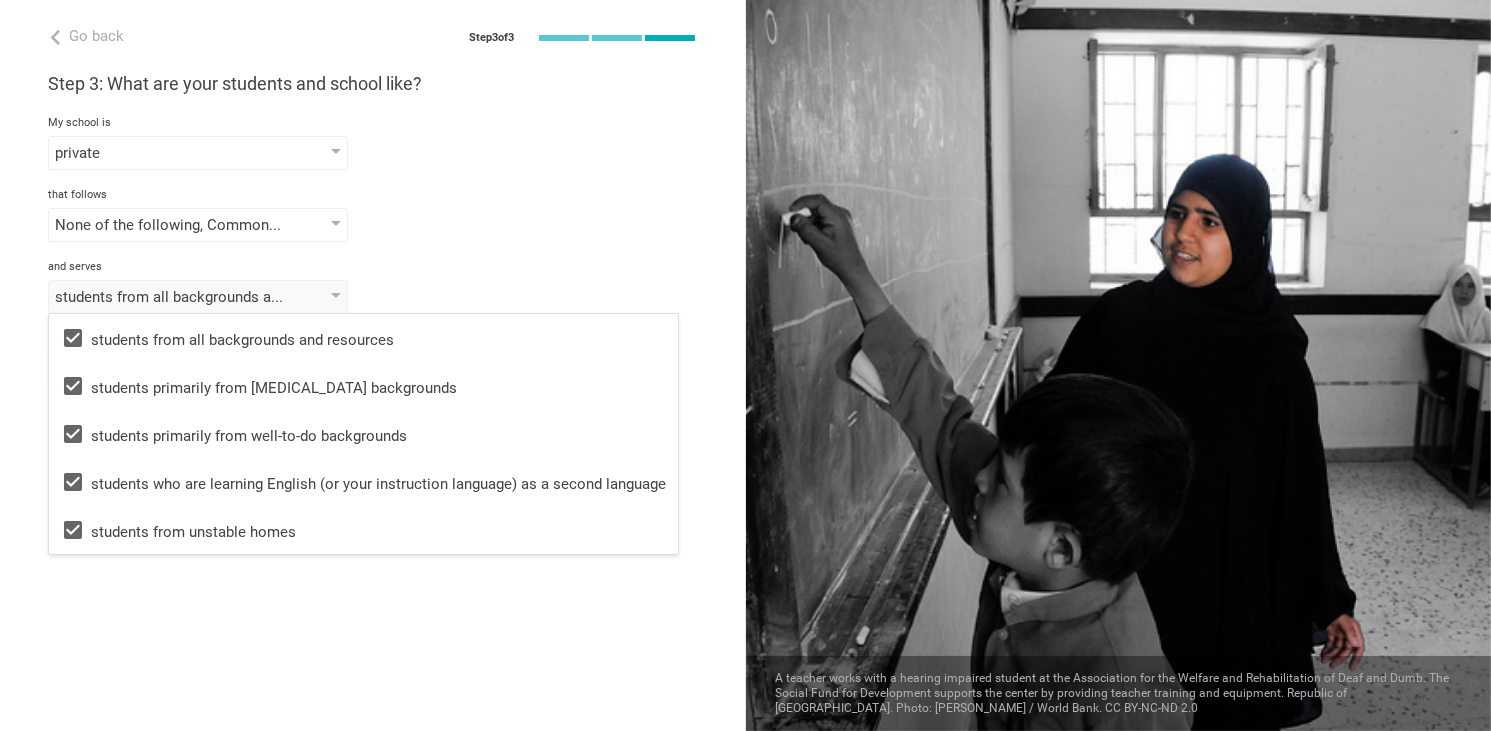 click on "Go back Step  3  of  3 Welcome, Nhã! You are almost all set. Just answer a few simple questions to help us get to know you better and personalize your experience. Step 1: How would you describe yourself? I am a... Teacher Teacher Professor / Lecturer Instructional Coach Vice Principal or Principal Curriculum writer / Instructional designer School / district Administrator EdTech maker / enthusiast at the school school district college university program institute company organization grammar in Ha Noi, Viet Nam Step 2: What do you teach? I teach English (Language Arts) Mathematics English (Language Arts) Science Social Studies Other Literature, Grammar, Writing, Reading, Speaking Literature Grammar Writing Reading Speaking Poetry Phonics to the students of Year Grade Class Year Level Standard 13 1 2 3 4 5 6 7 8 9 10 11 12 13 When describing my students, I would say that there are students of various level of skill there are a few that perform well, but the rest are low-achievers they are mostly low-achievers" at bounding box center (373, 365) 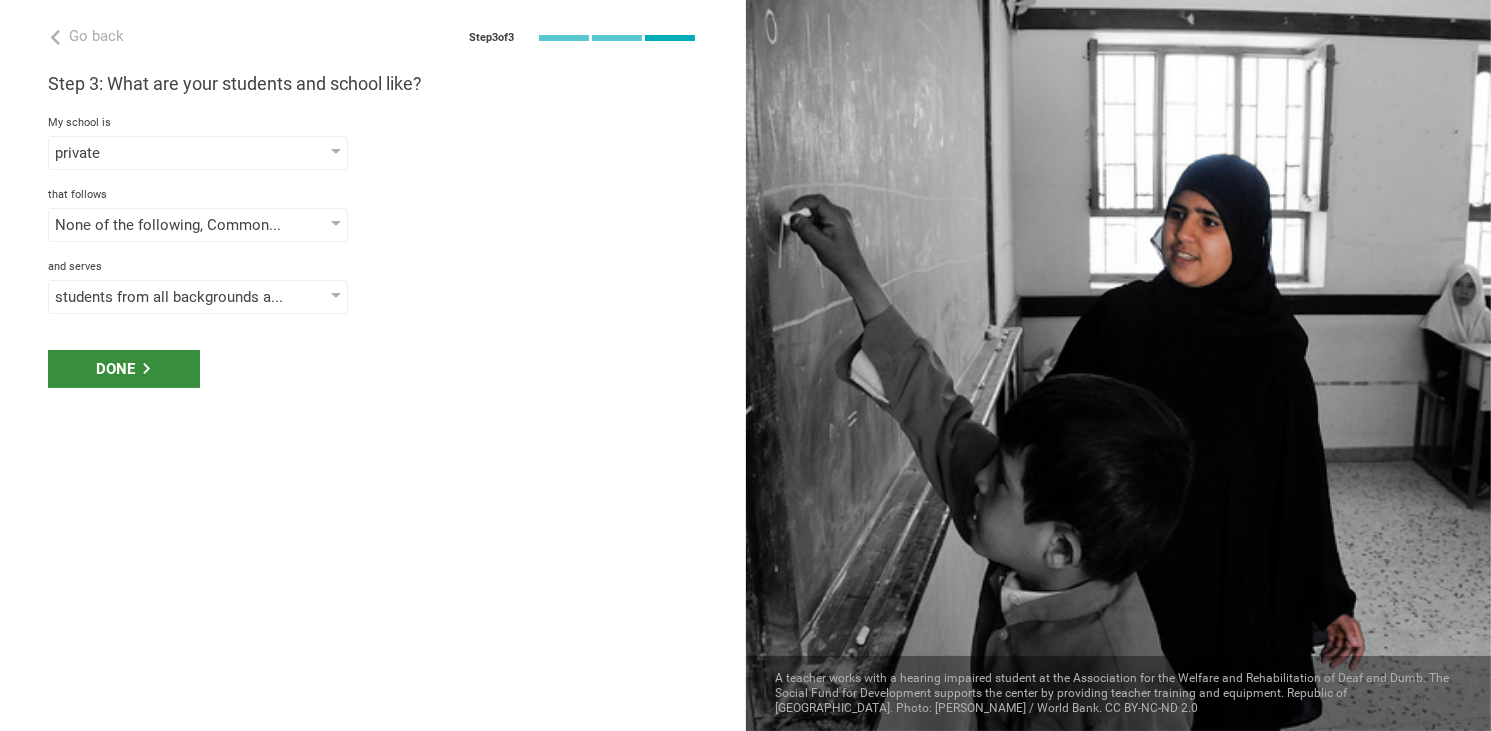 click on "Done" at bounding box center [124, 369] 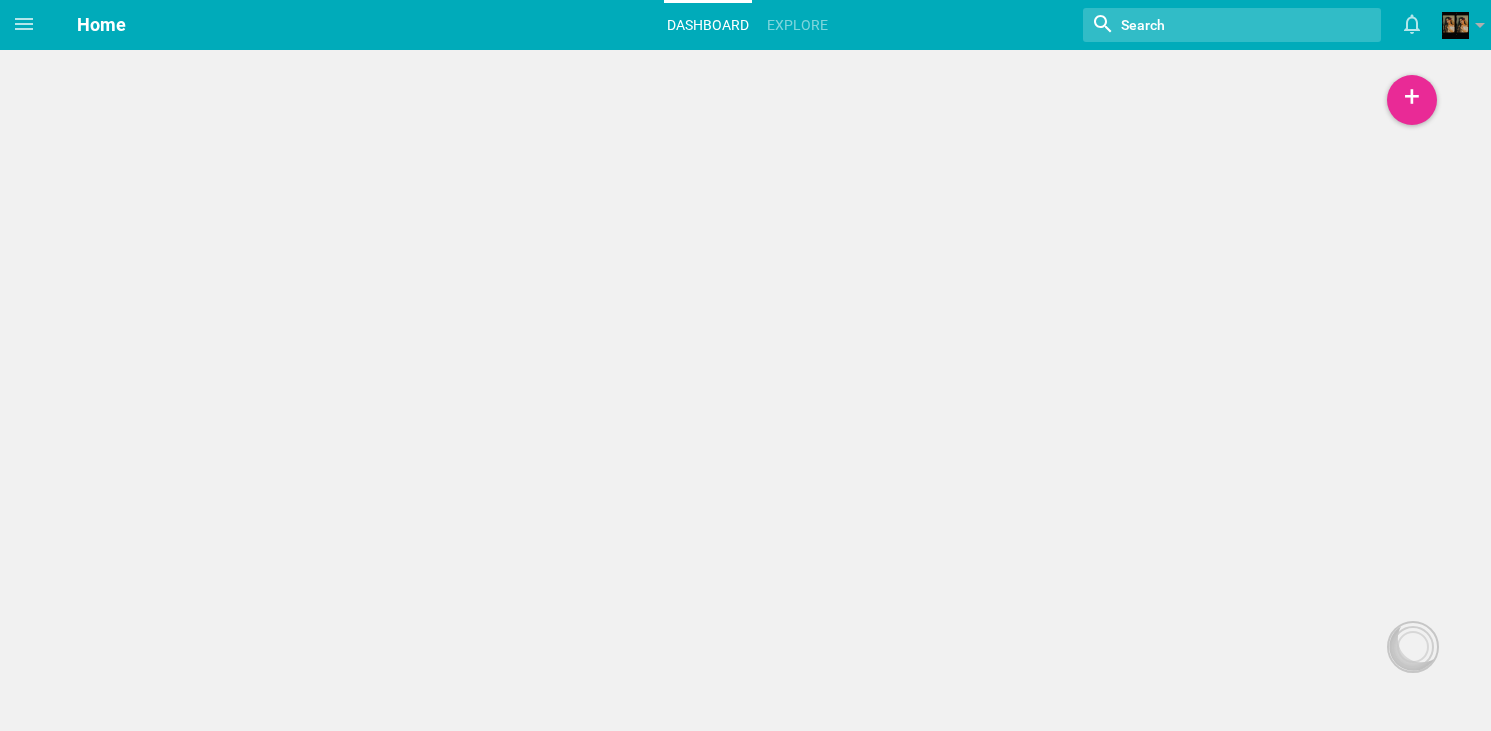 scroll, scrollTop: 0, scrollLeft: 0, axis: both 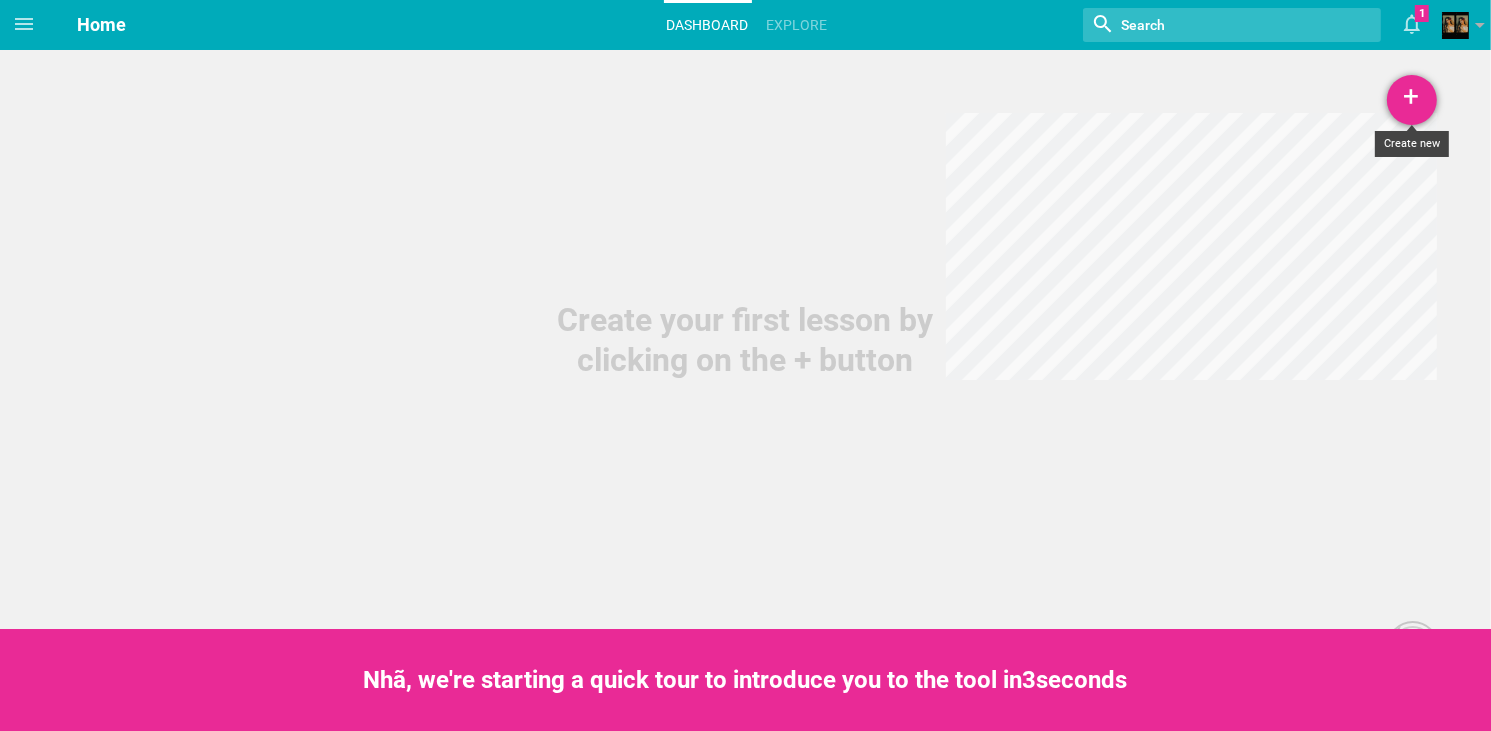 click on "+" at bounding box center (1412, 100) 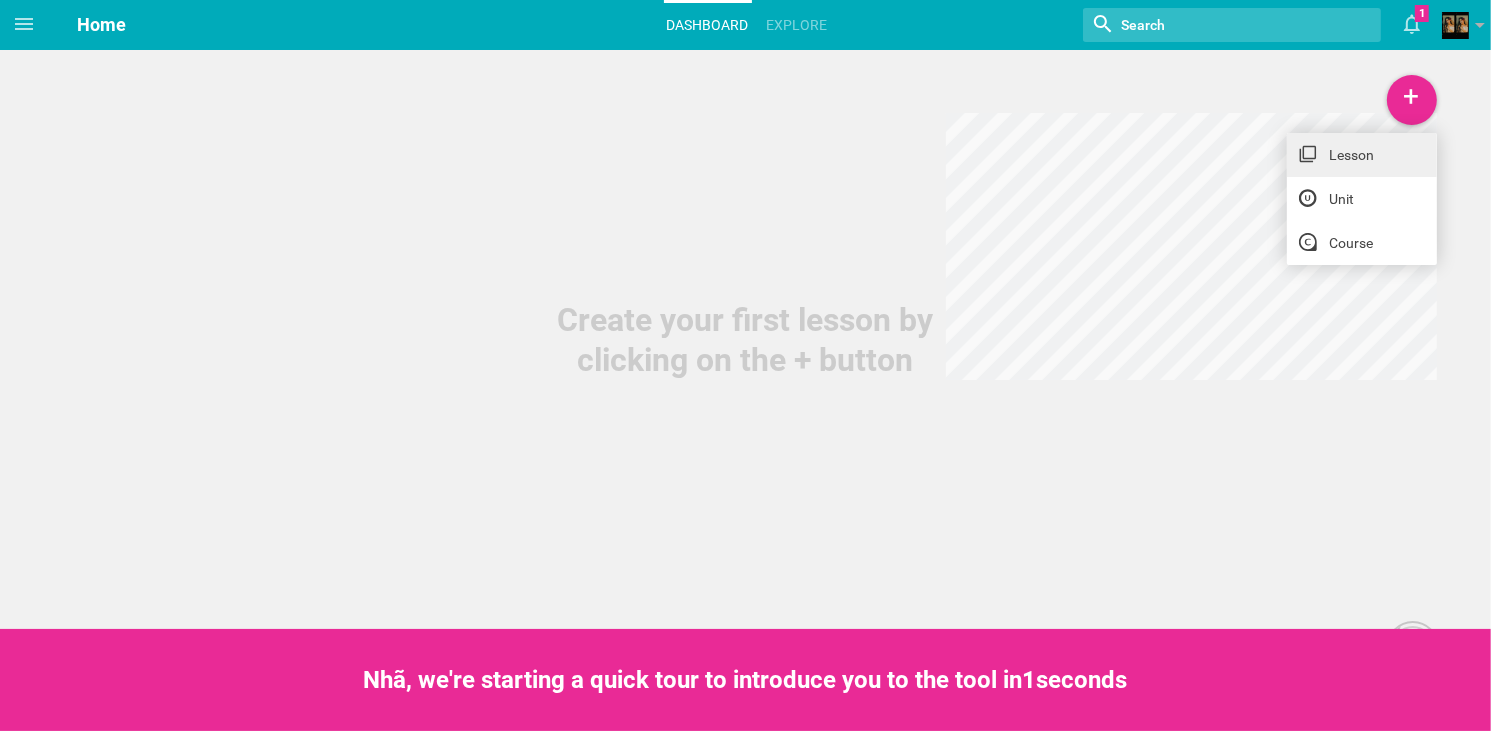 click on "Lesson" at bounding box center [1362, 155] 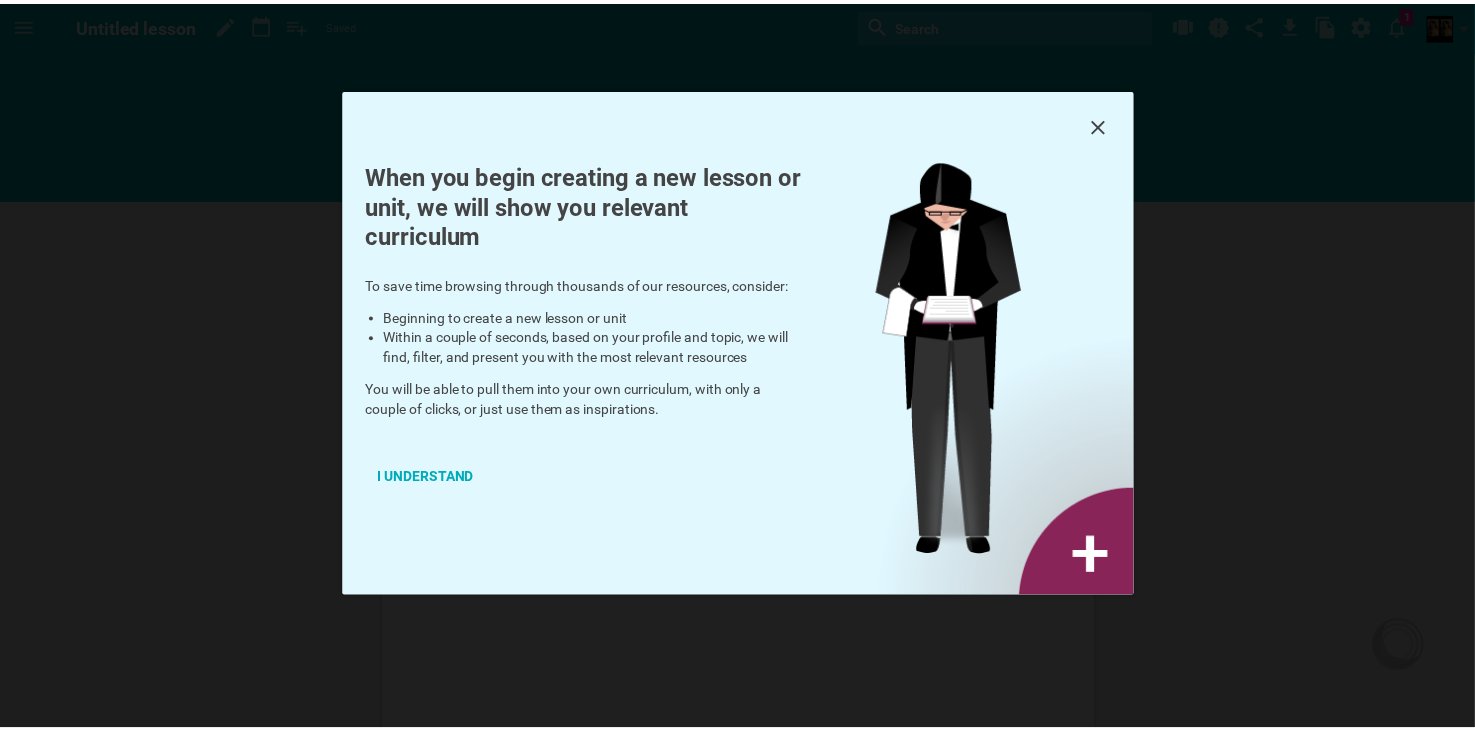 scroll, scrollTop: 0, scrollLeft: 0, axis: both 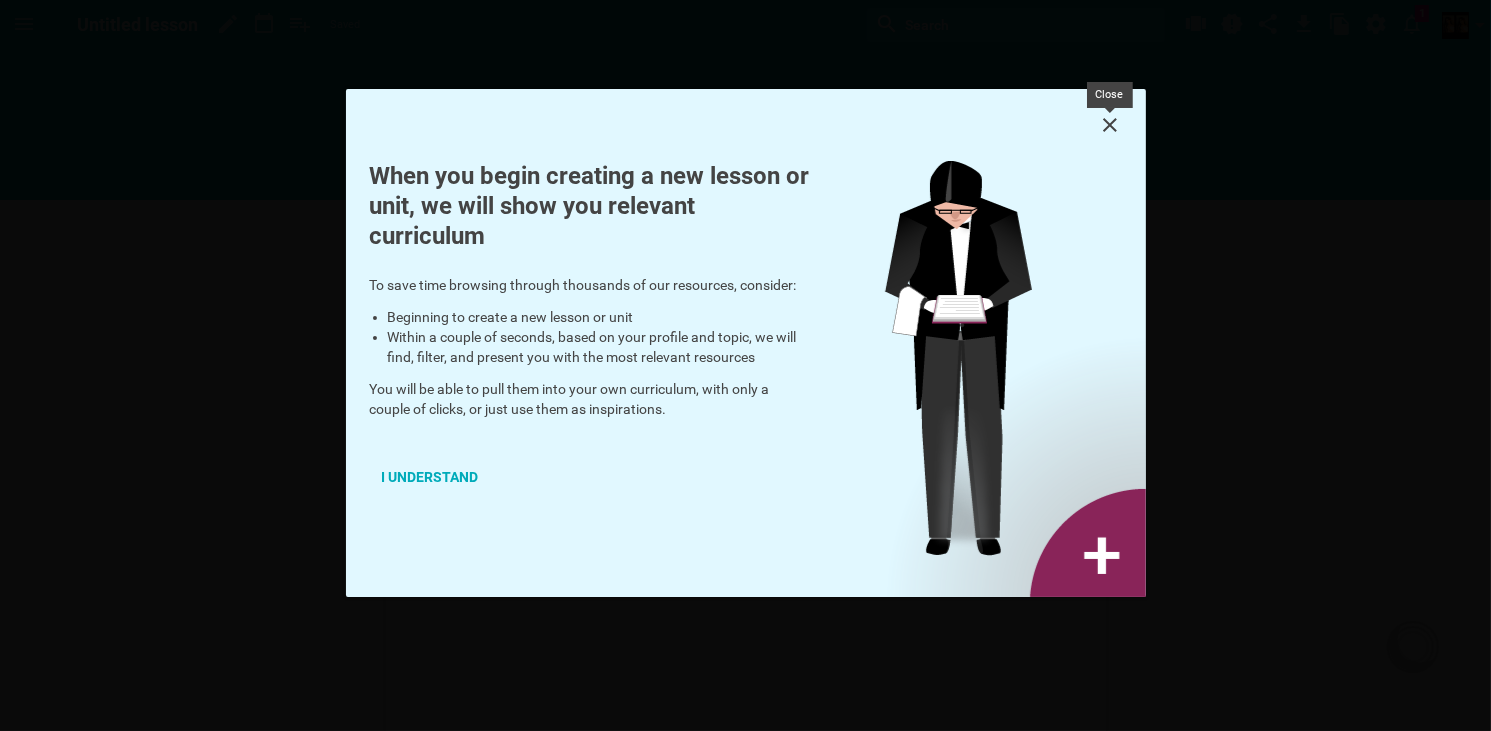 click 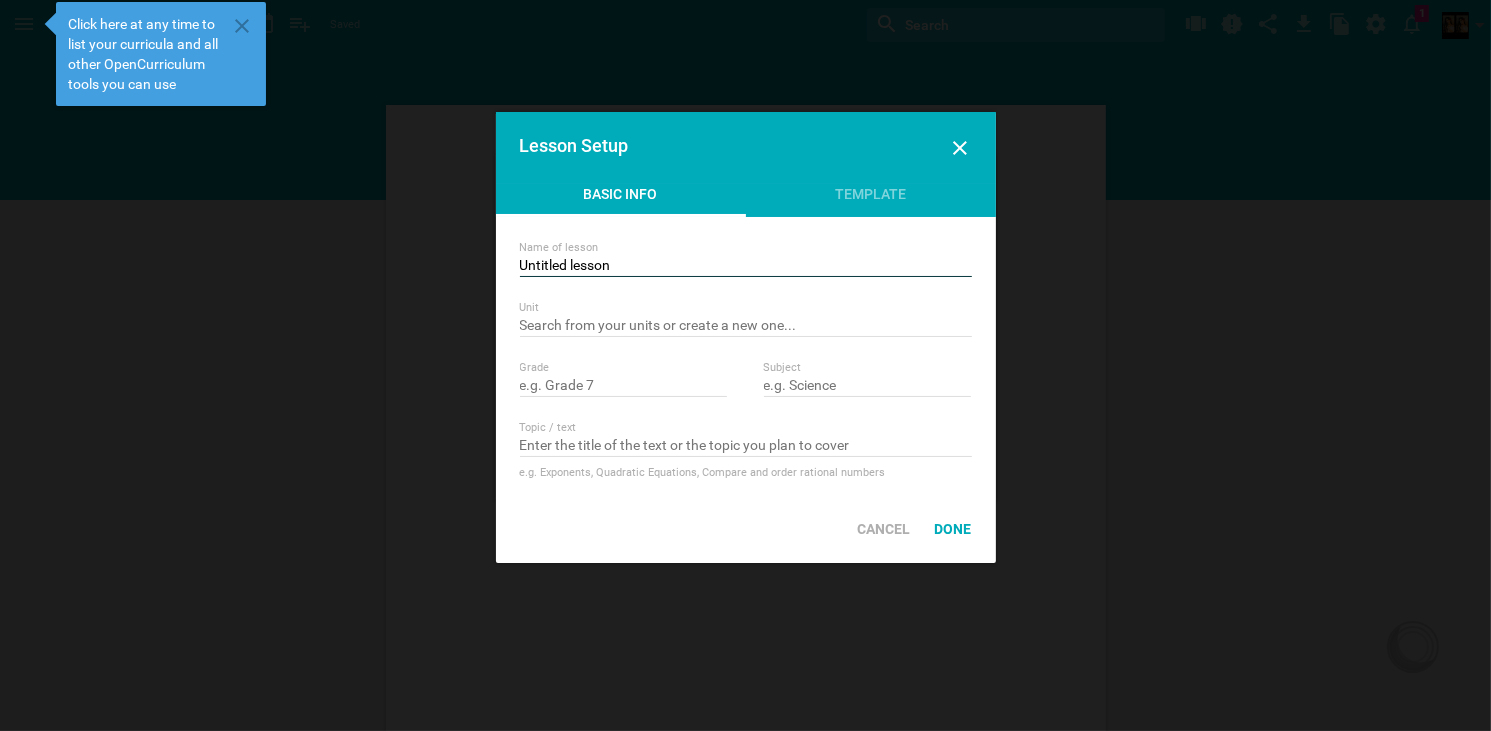 click on "Untitled lesson" at bounding box center (746, 267) 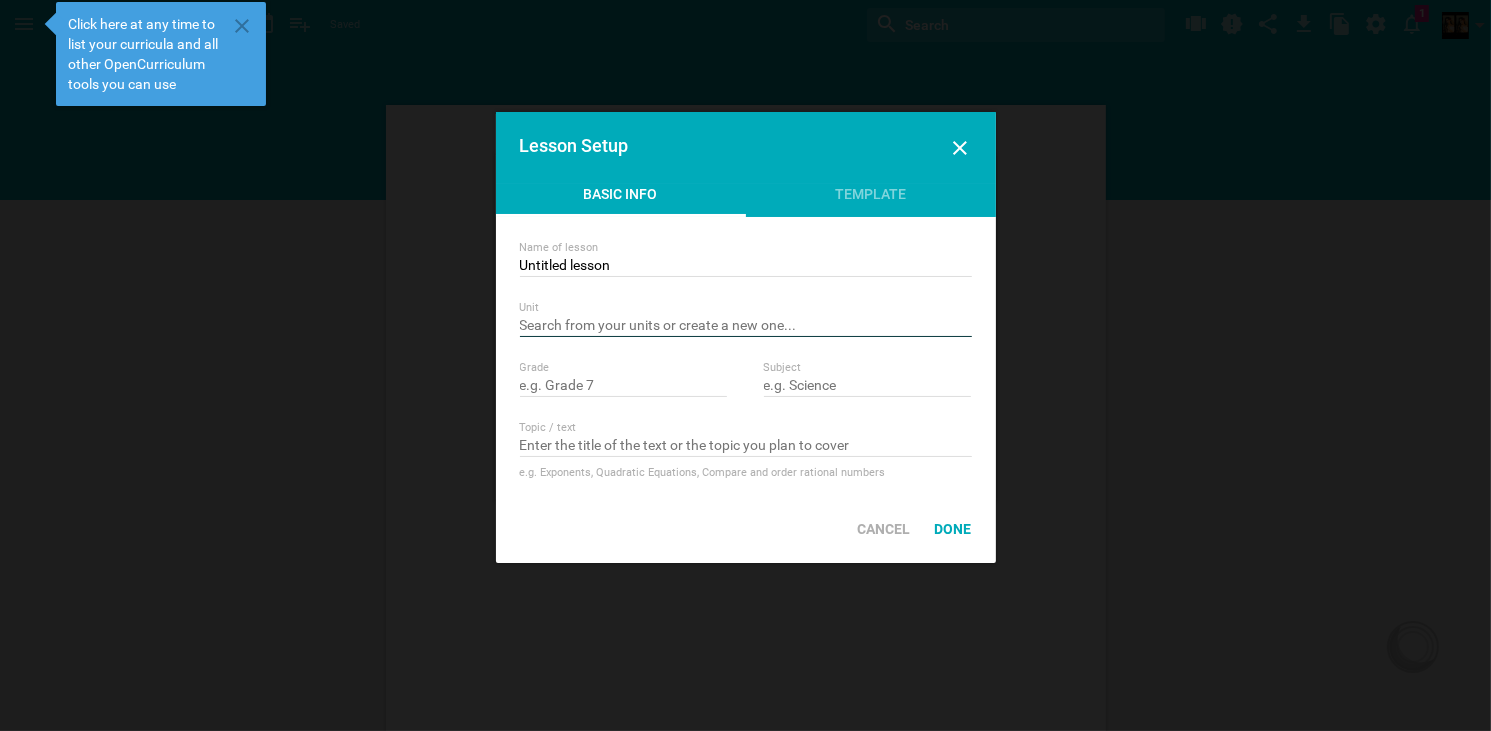 click at bounding box center (746, 327) 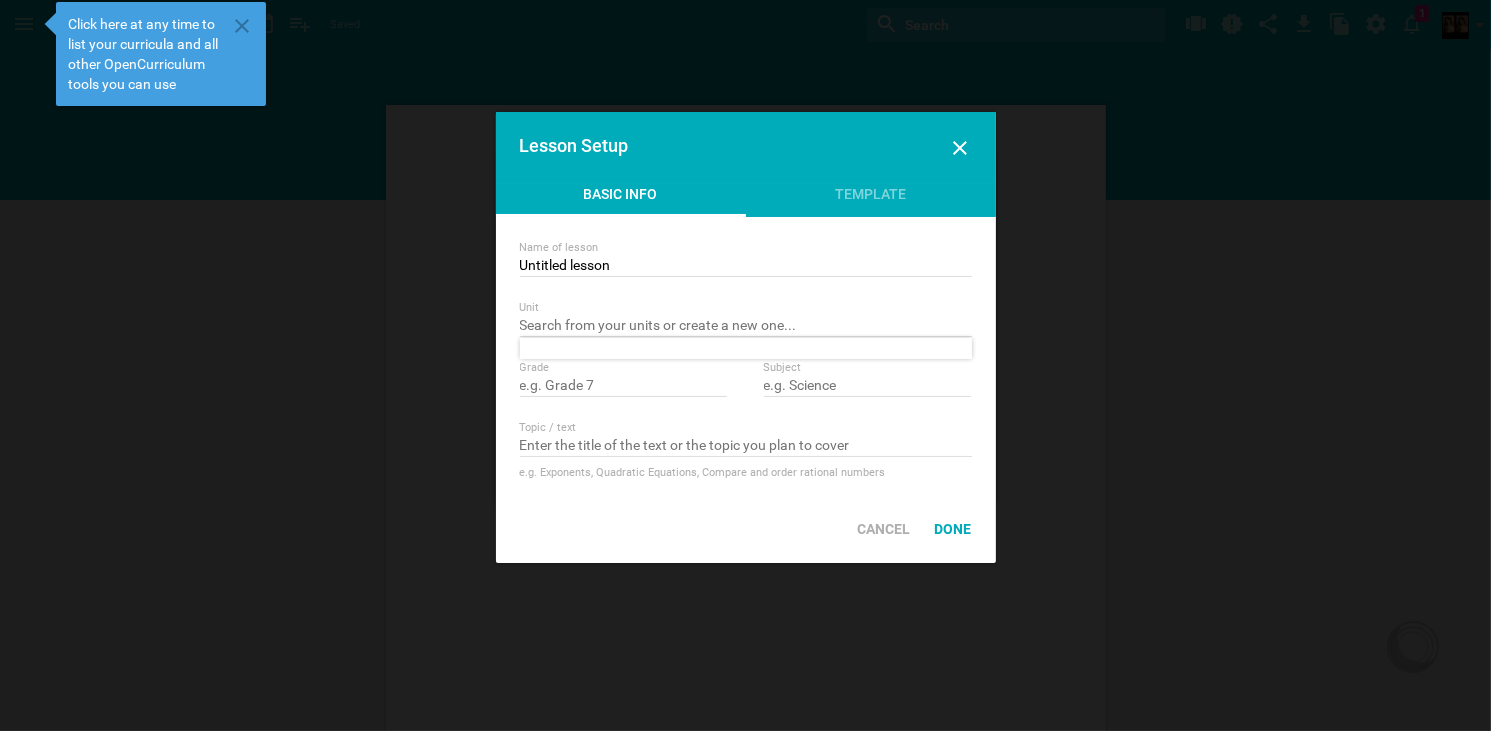 click on "Grade" at bounding box center [624, 379] 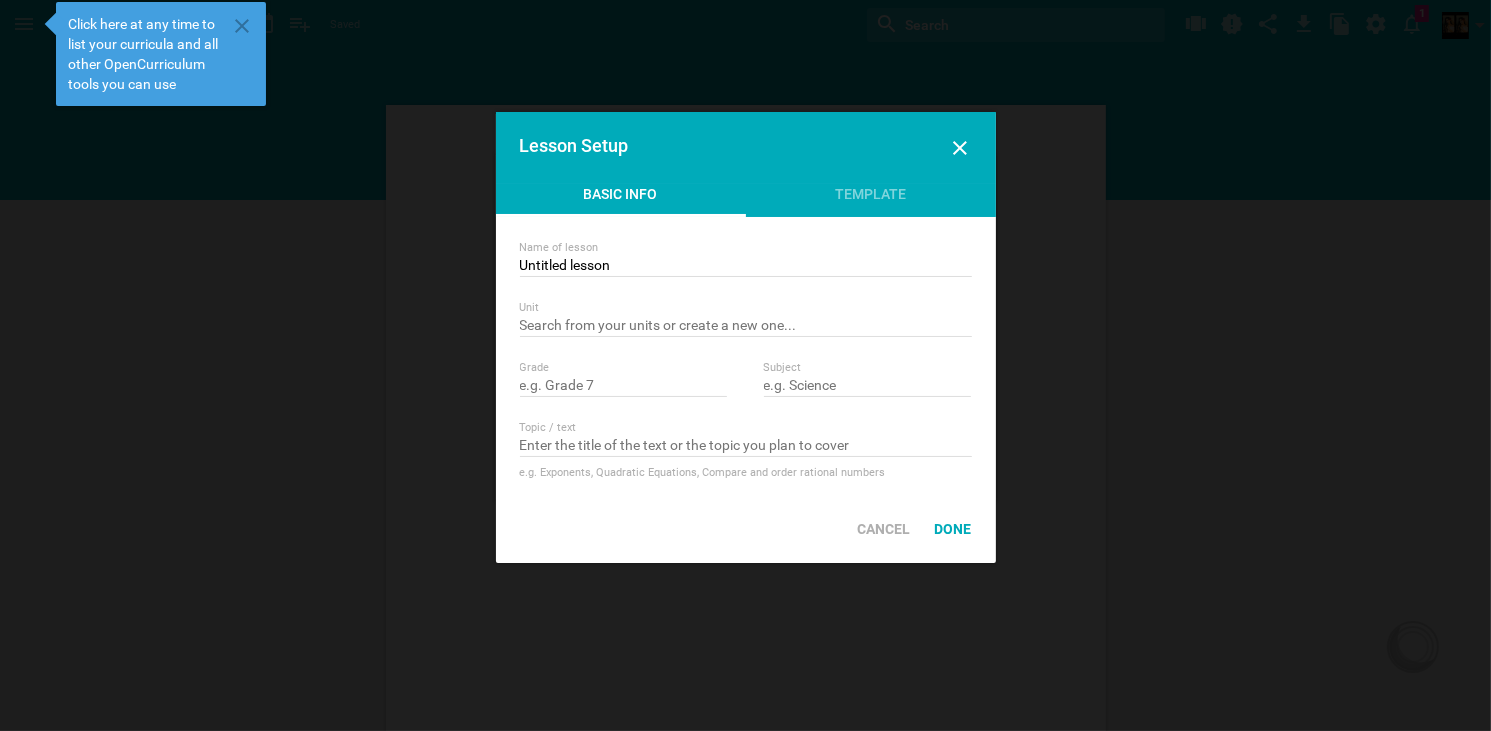 drag, startPoint x: 919, startPoint y: 139, endPoint x: 953, endPoint y: 143, distance: 34.234486 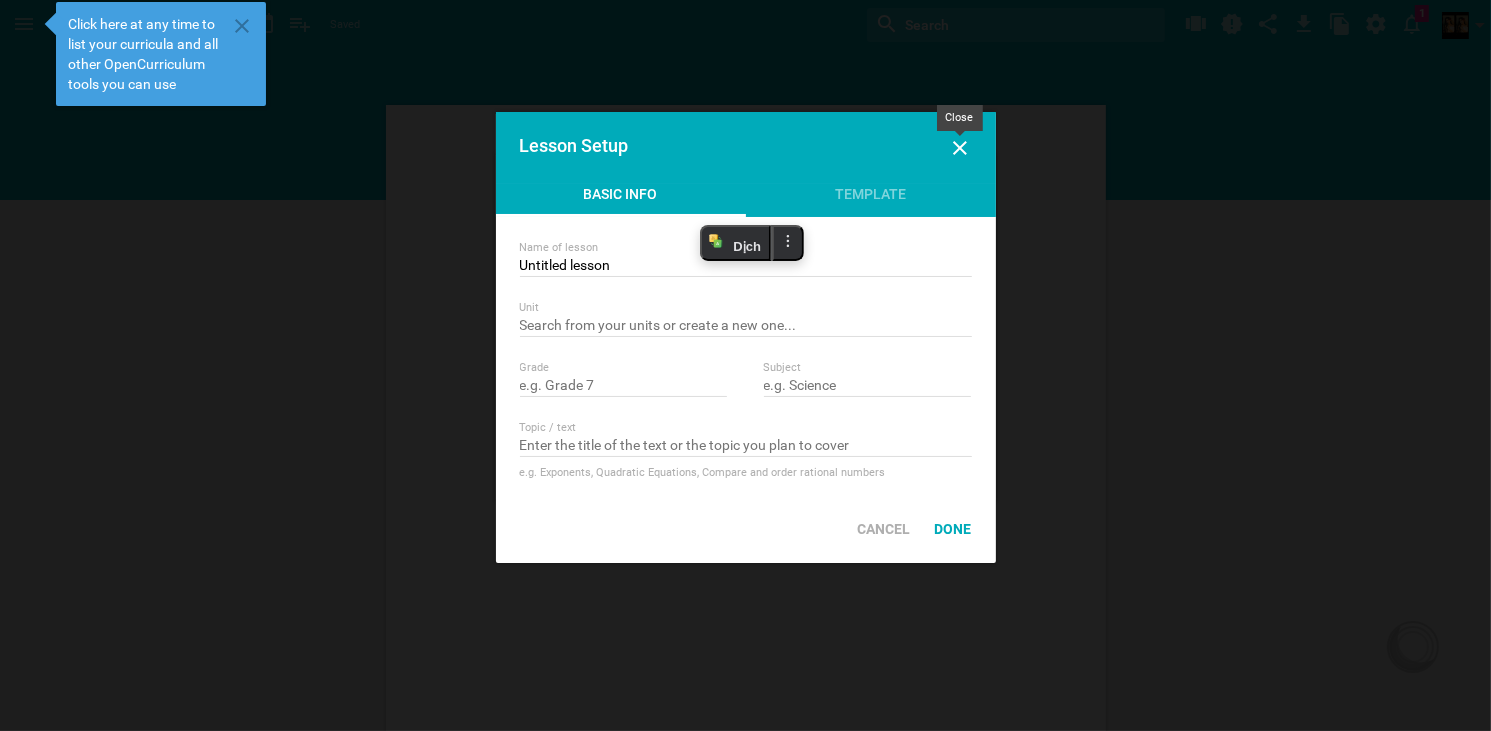 click 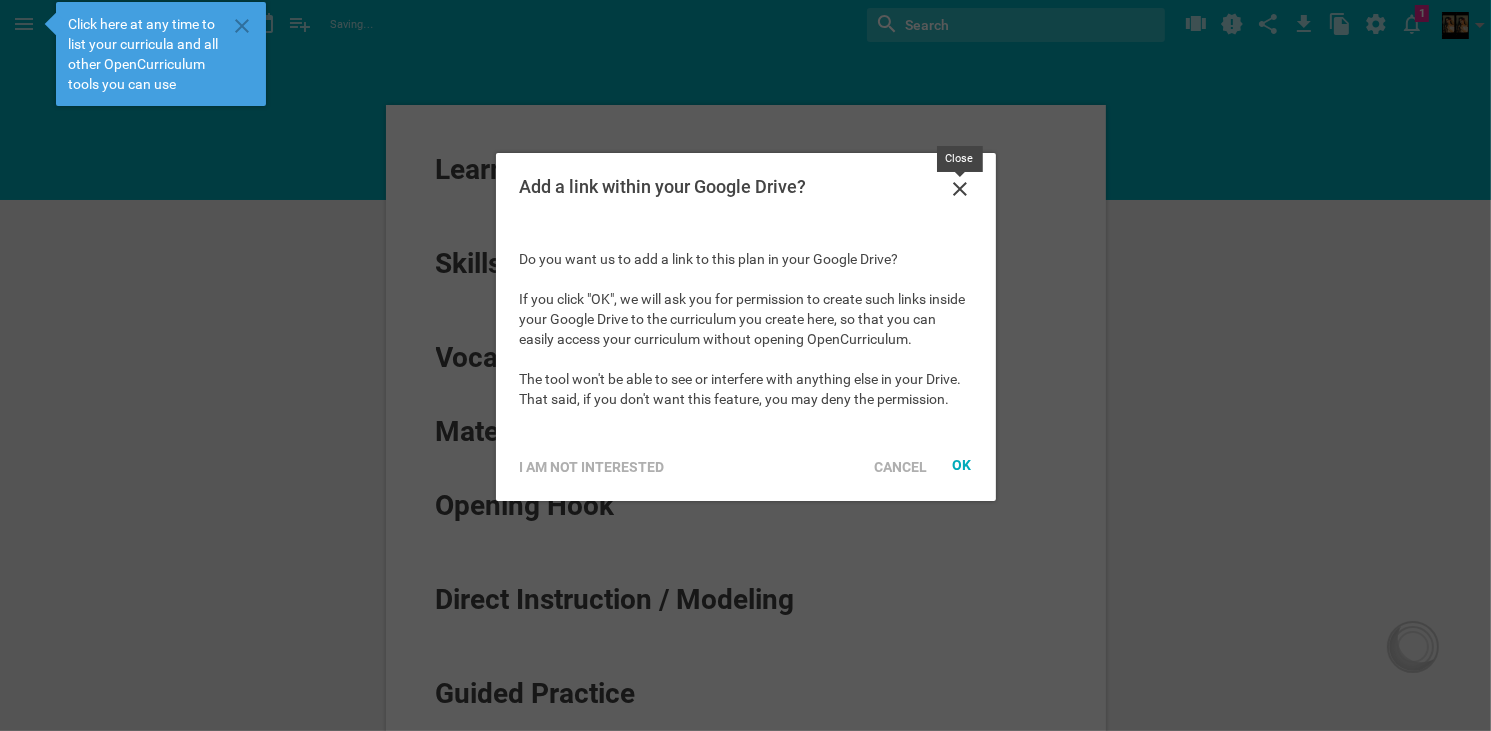 click 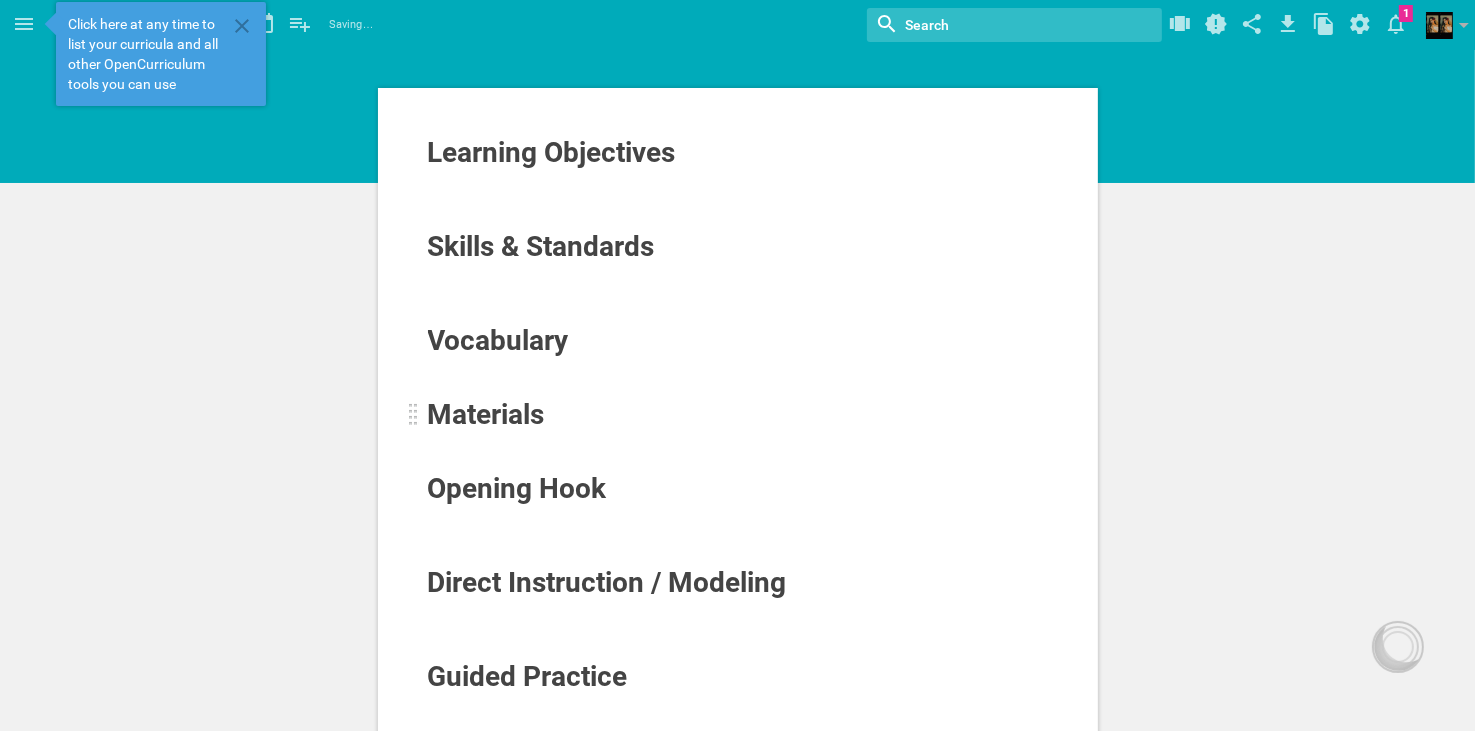 scroll, scrollTop: 0, scrollLeft: 0, axis: both 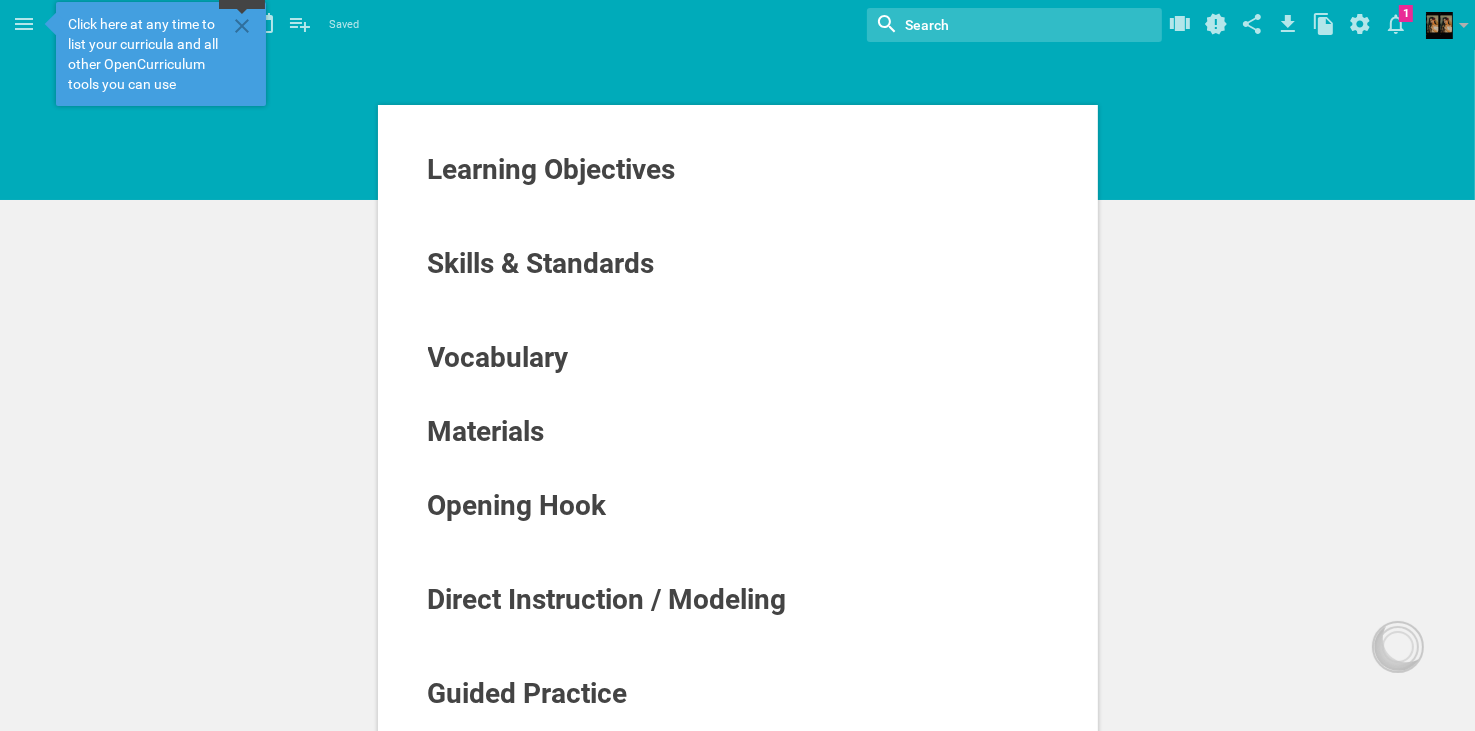 click 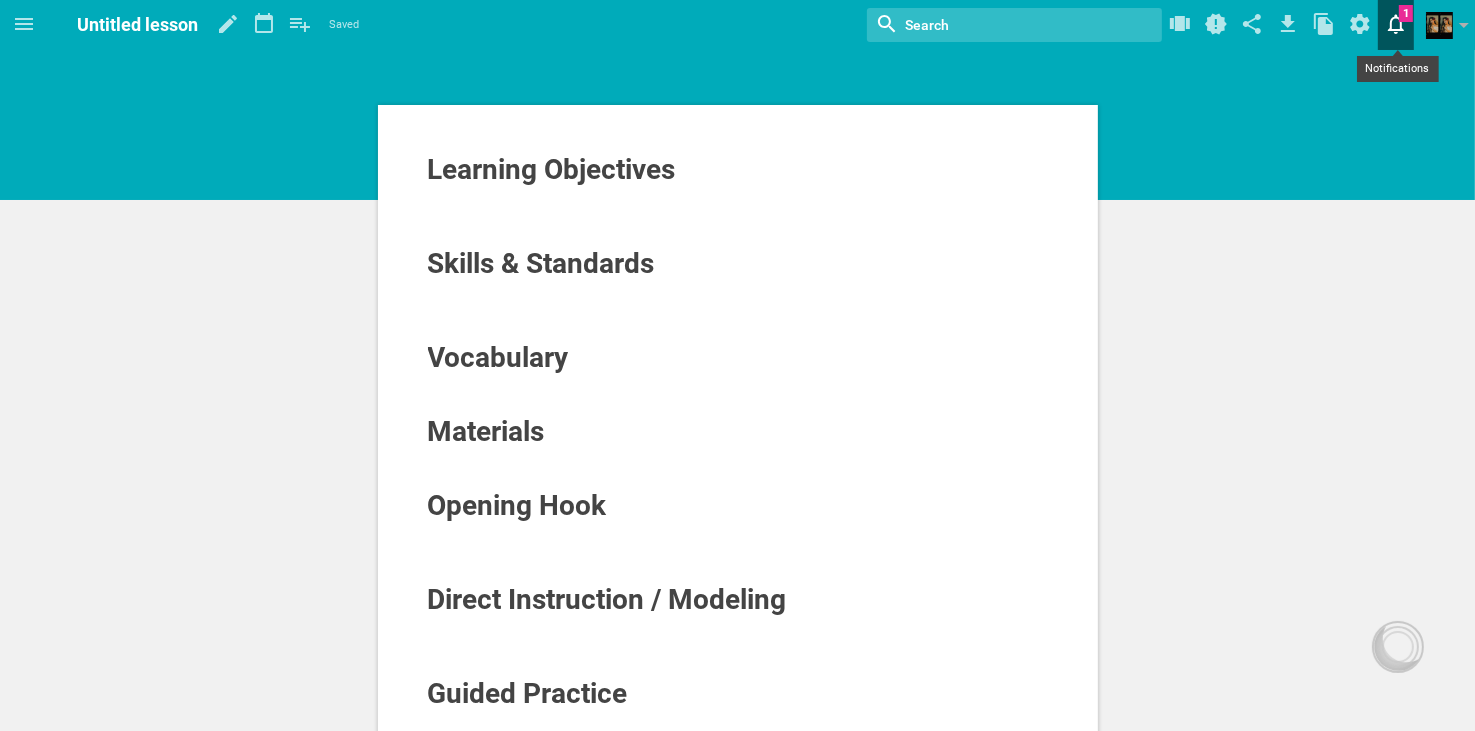 click 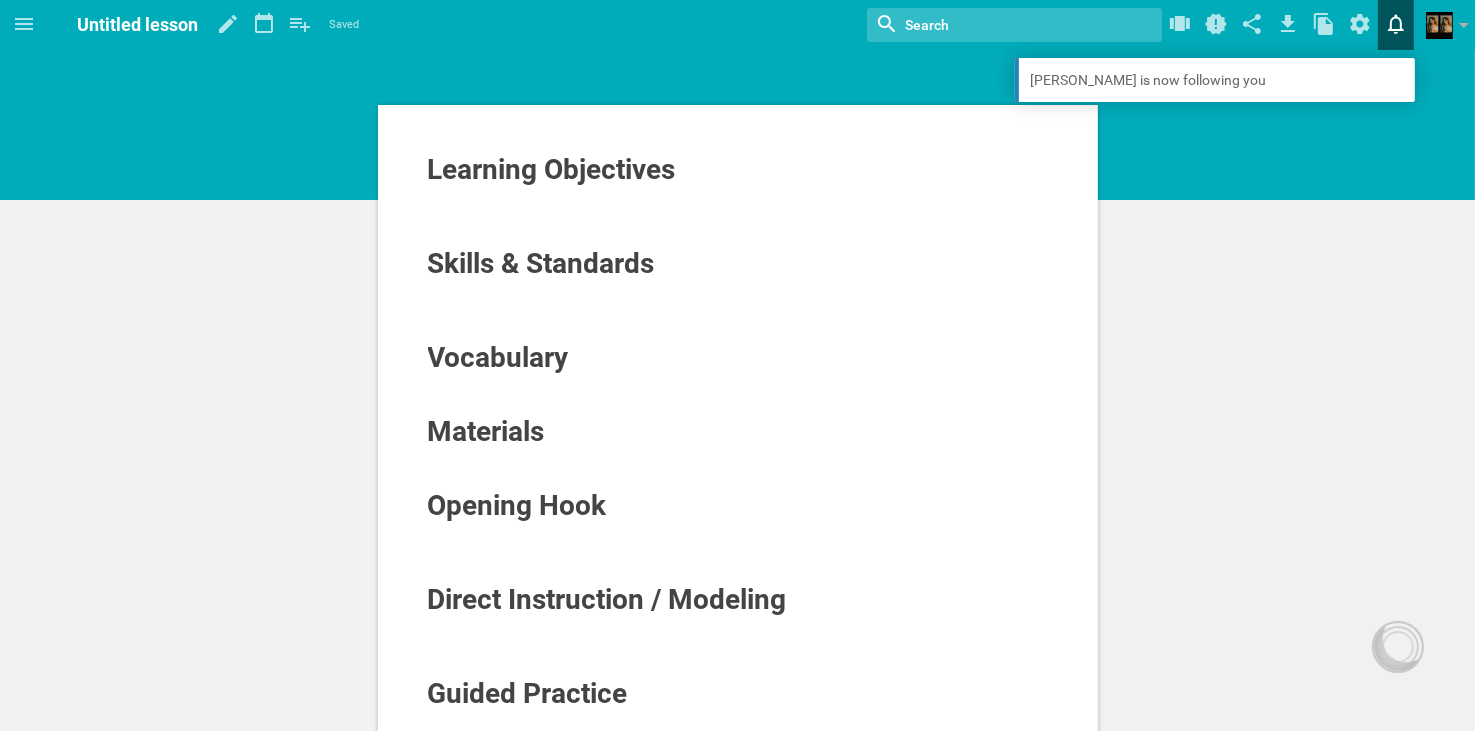 click 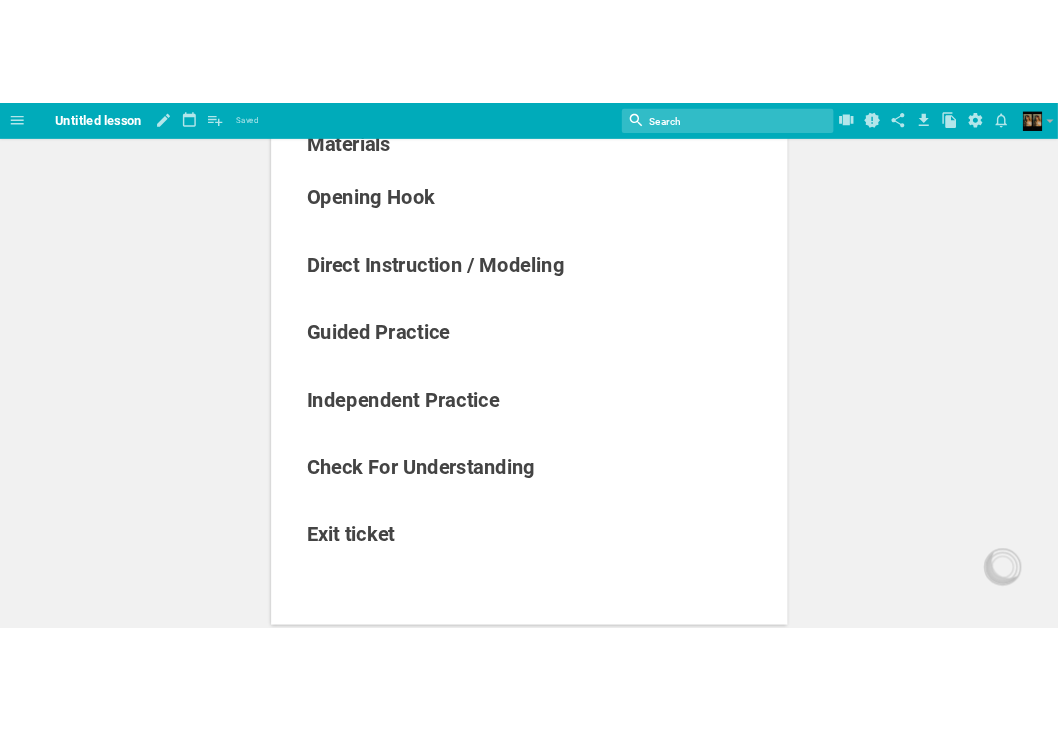 scroll, scrollTop: 0, scrollLeft: 0, axis: both 